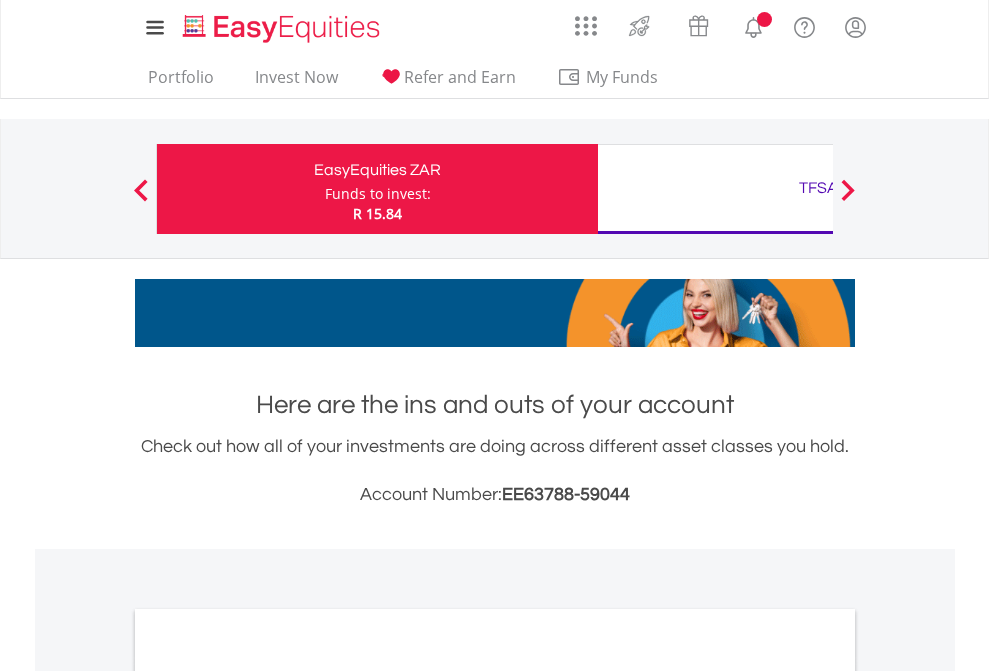 scroll, scrollTop: 0, scrollLeft: 0, axis: both 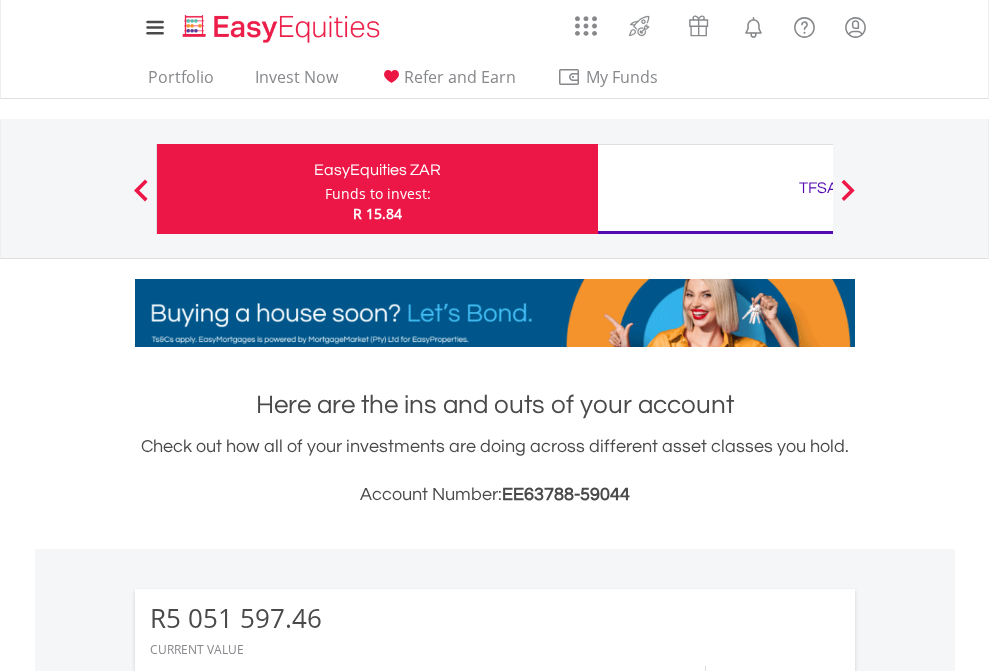 click on "Funds to invest:" at bounding box center (378, 194) 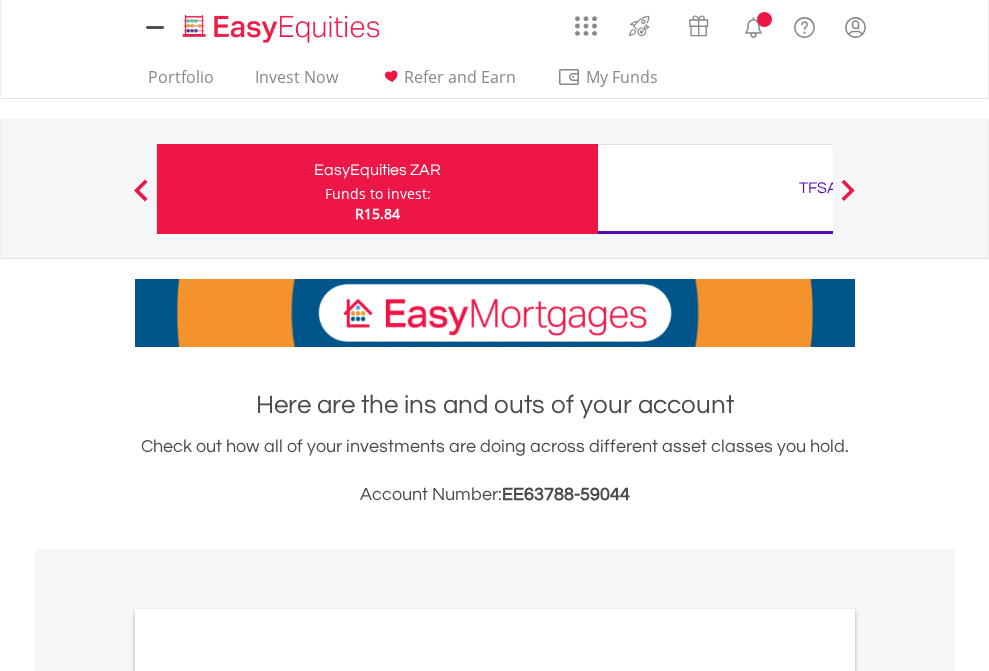 scroll, scrollTop: 0, scrollLeft: 0, axis: both 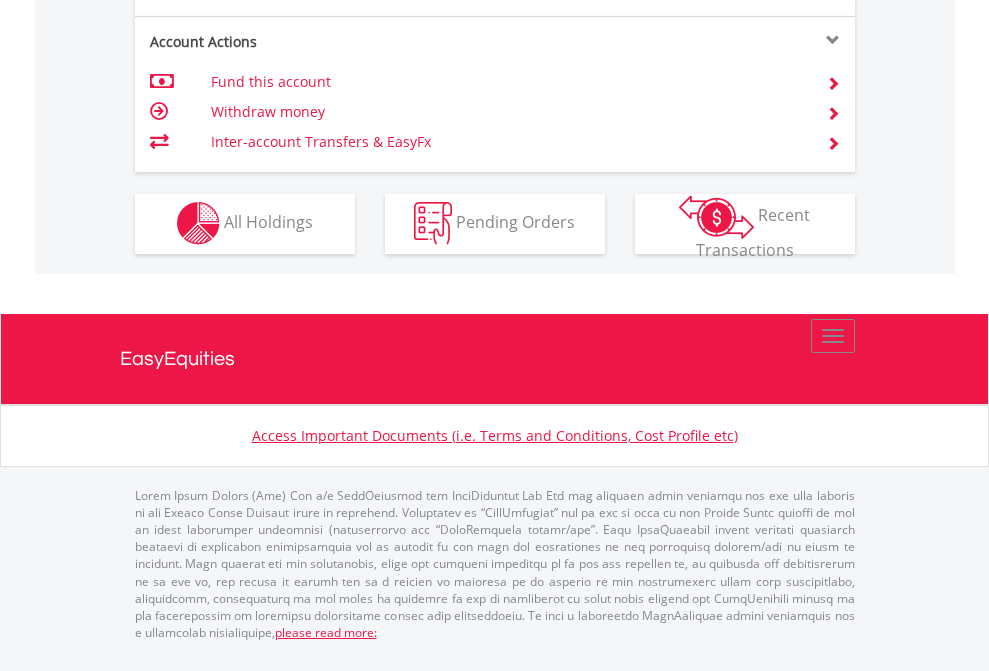 click on "Investment types" at bounding box center [706, -337] 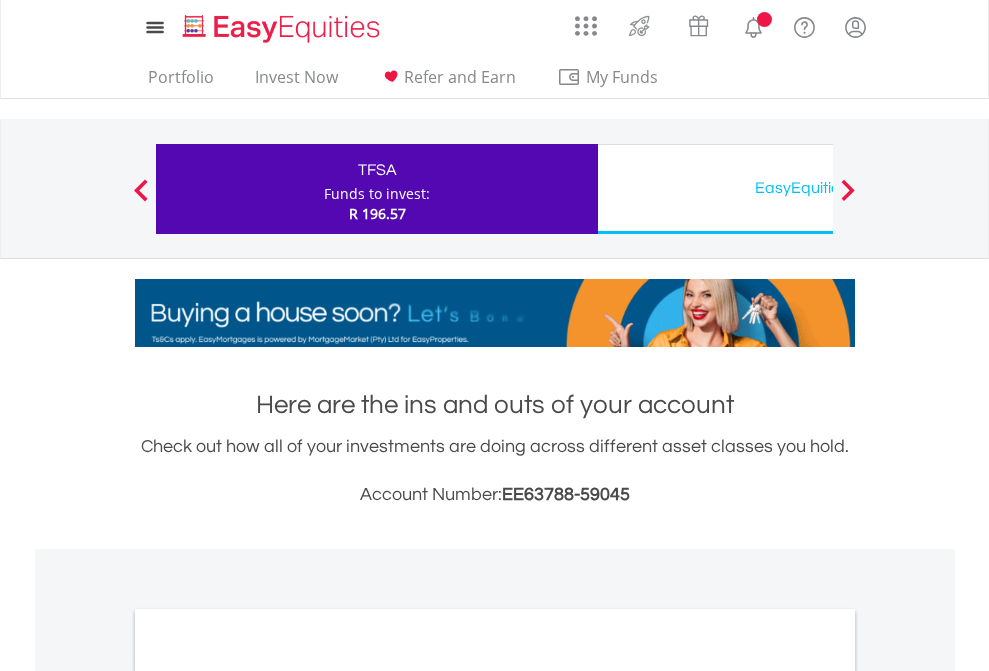 scroll, scrollTop: 0, scrollLeft: 0, axis: both 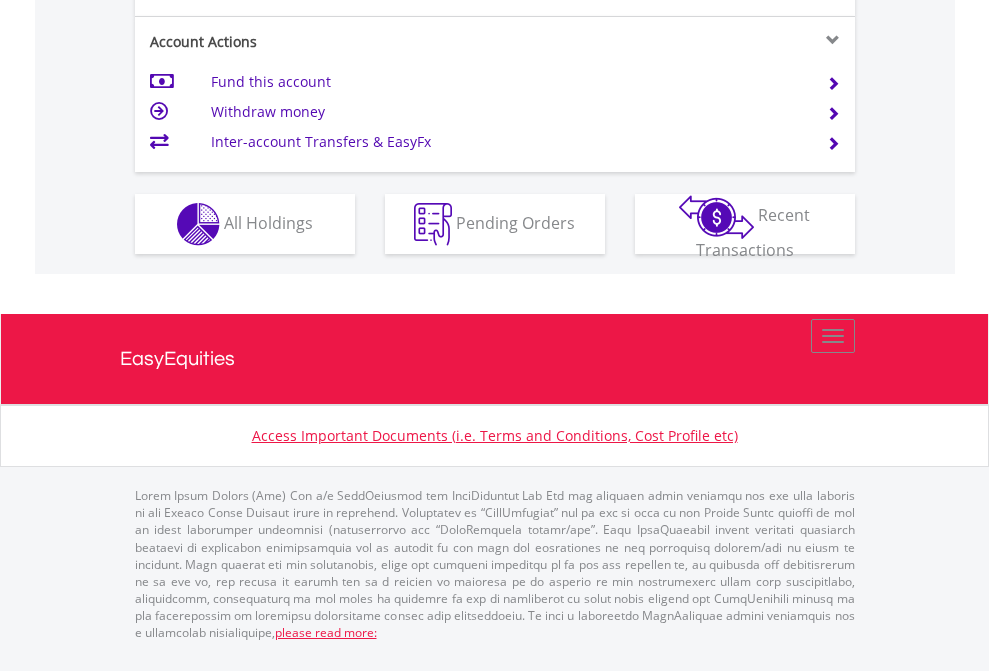 click on "Investment types" at bounding box center [706, -337] 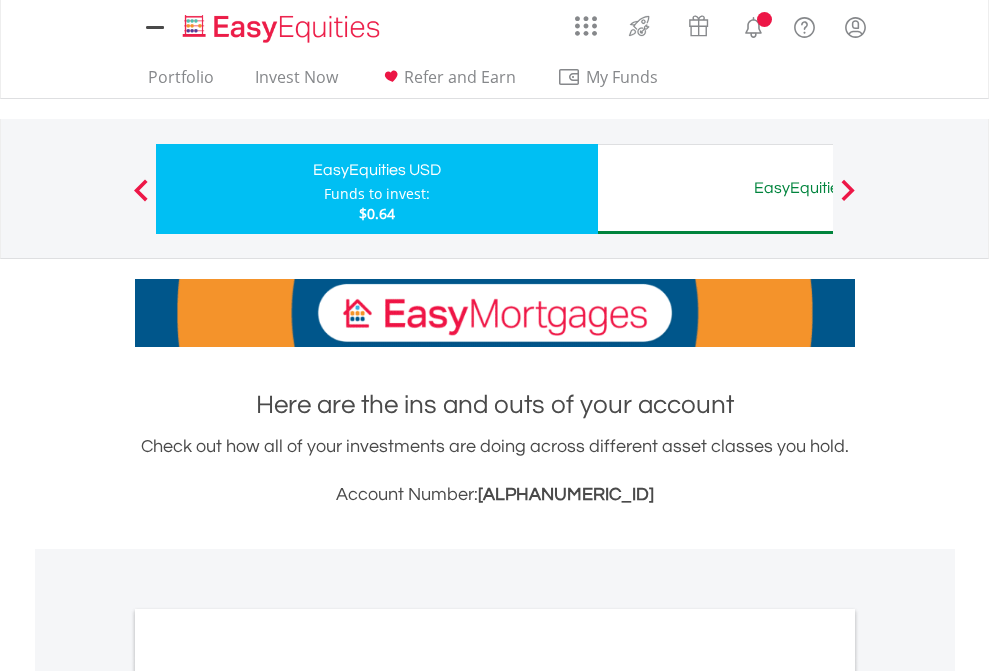 scroll, scrollTop: 0, scrollLeft: 0, axis: both 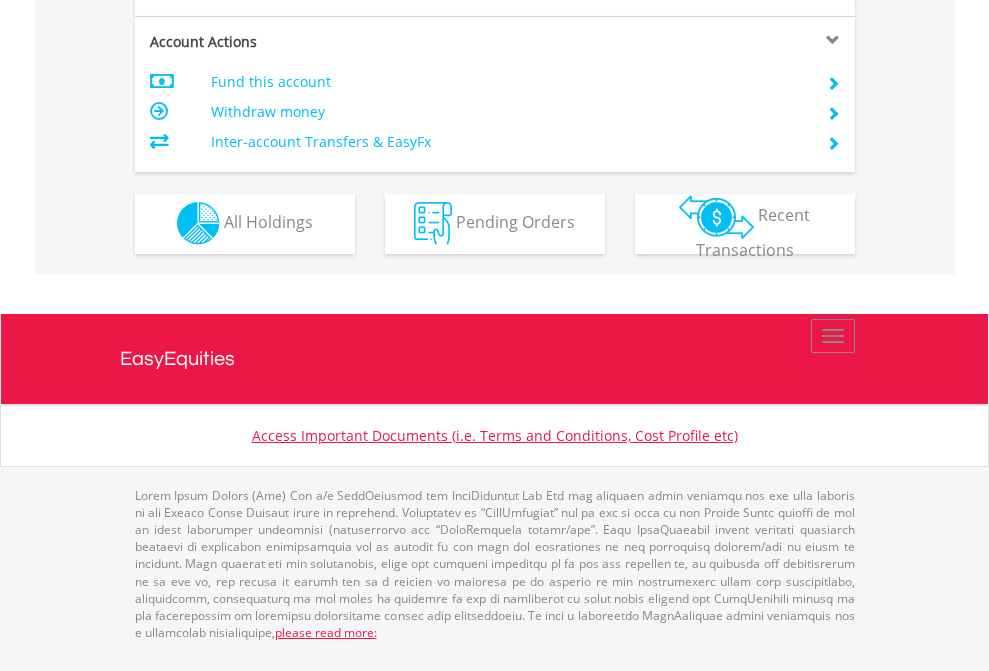 click on "Investment types" at bounding box center (706, -337) 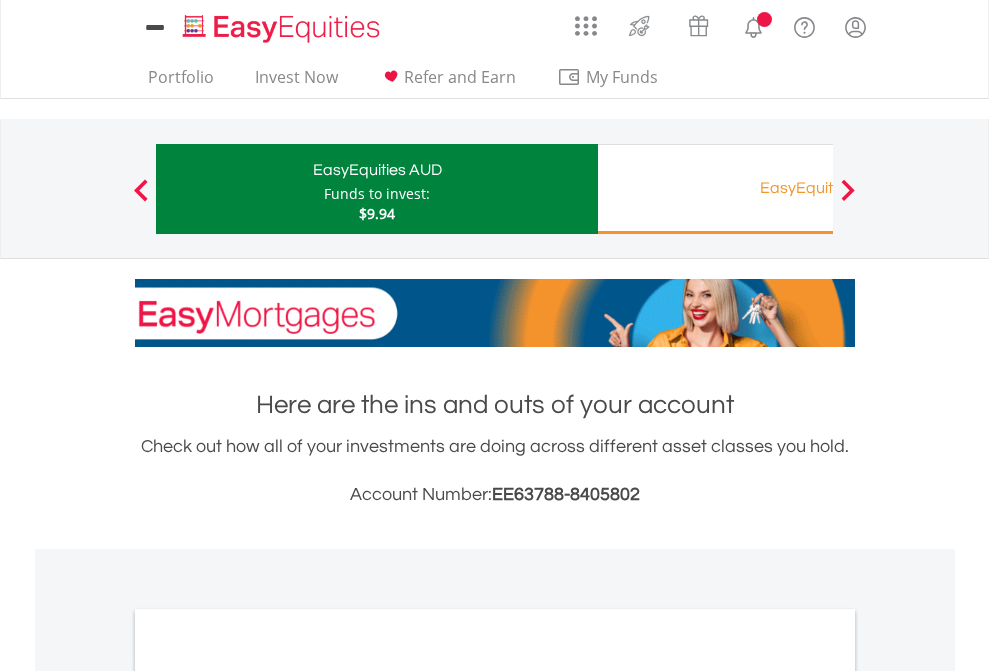scroll, scrollTop: 0, scrollLeft: 0, axis: both 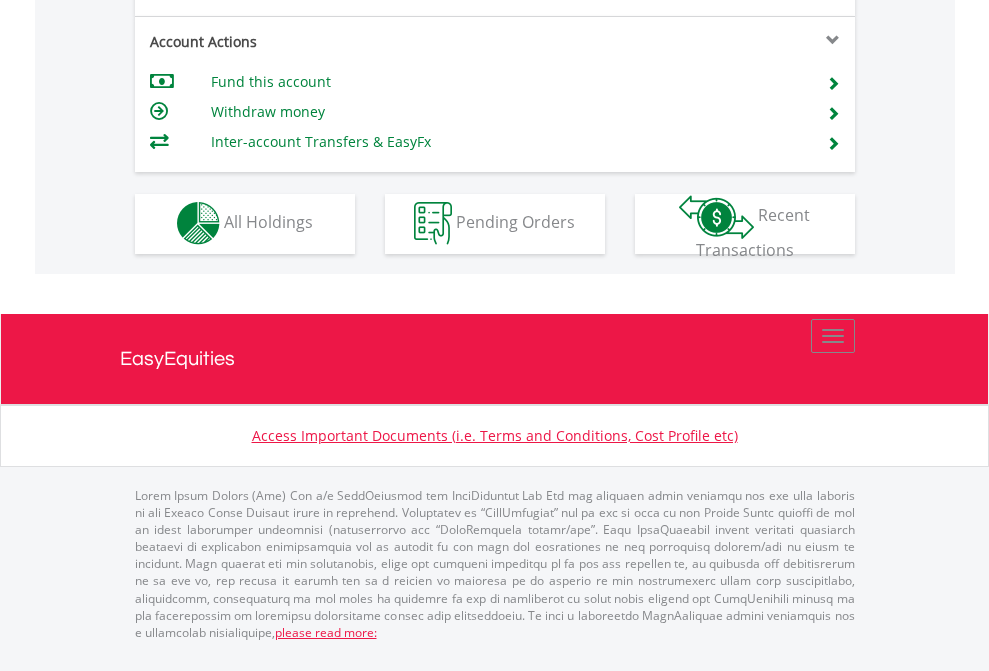click on "Investment types" at bounding box center (706, -357) 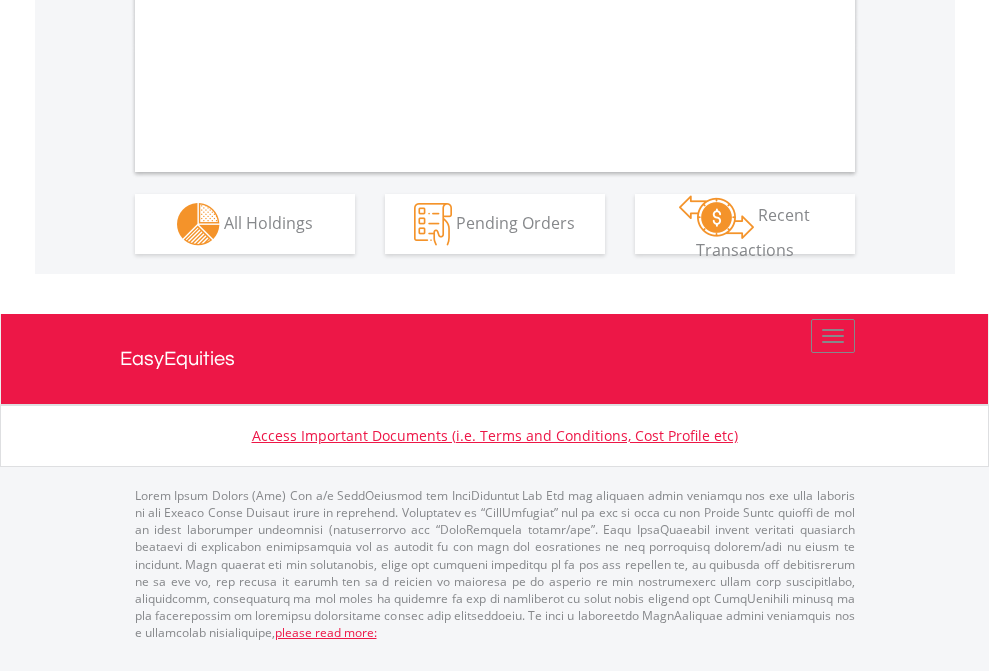 scroll, scrollTop: 1870, scrollLeft: 0, axis: vertical 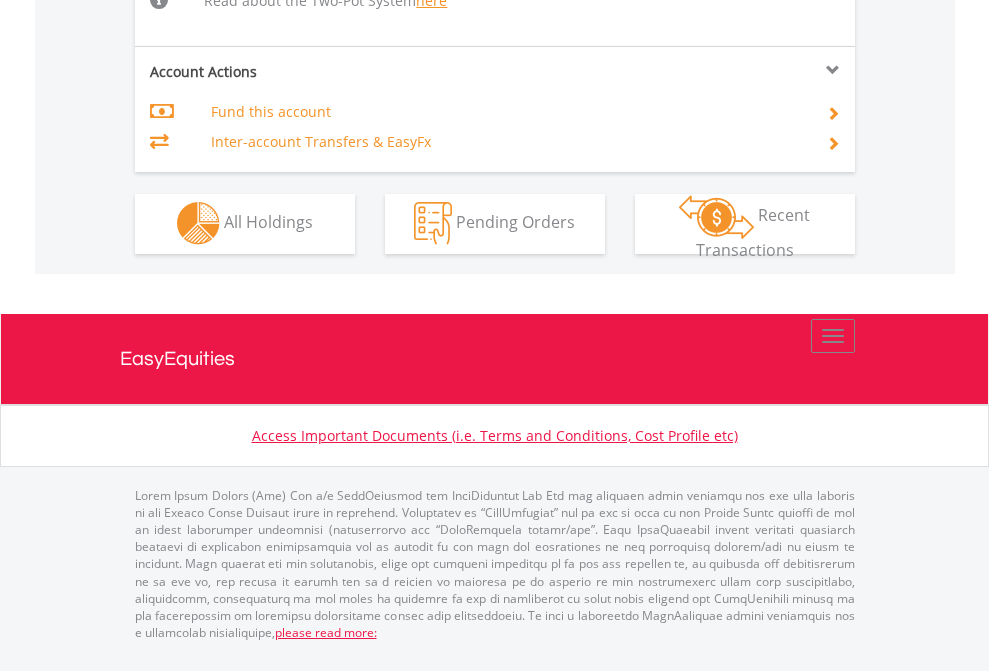 click on "Investment types" at bounding box center (706, -534) 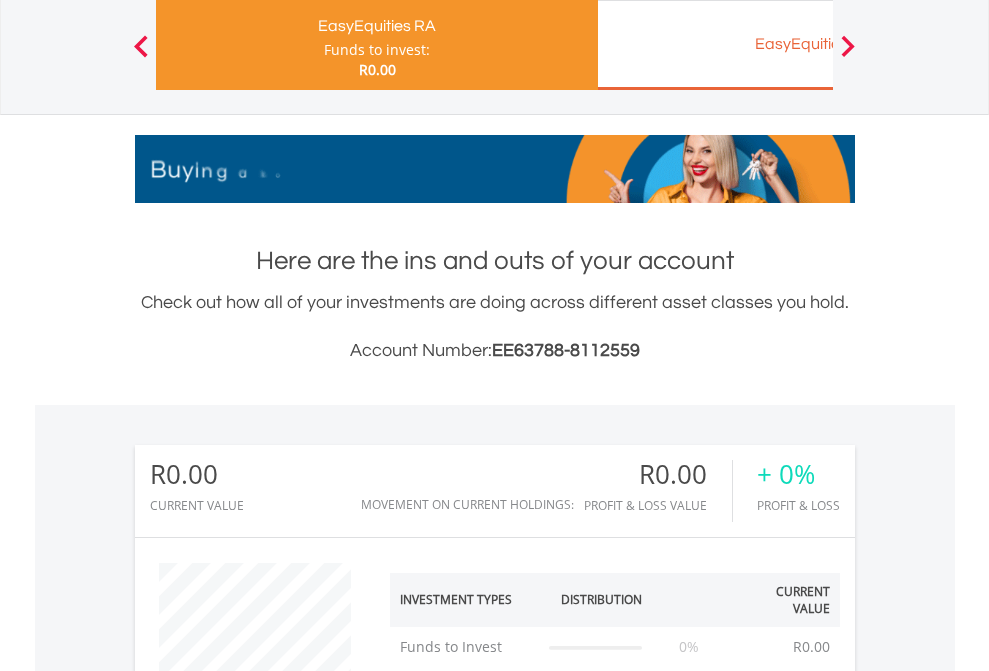 click on "EasyEquities EUR" at bounding box center (818, 44) 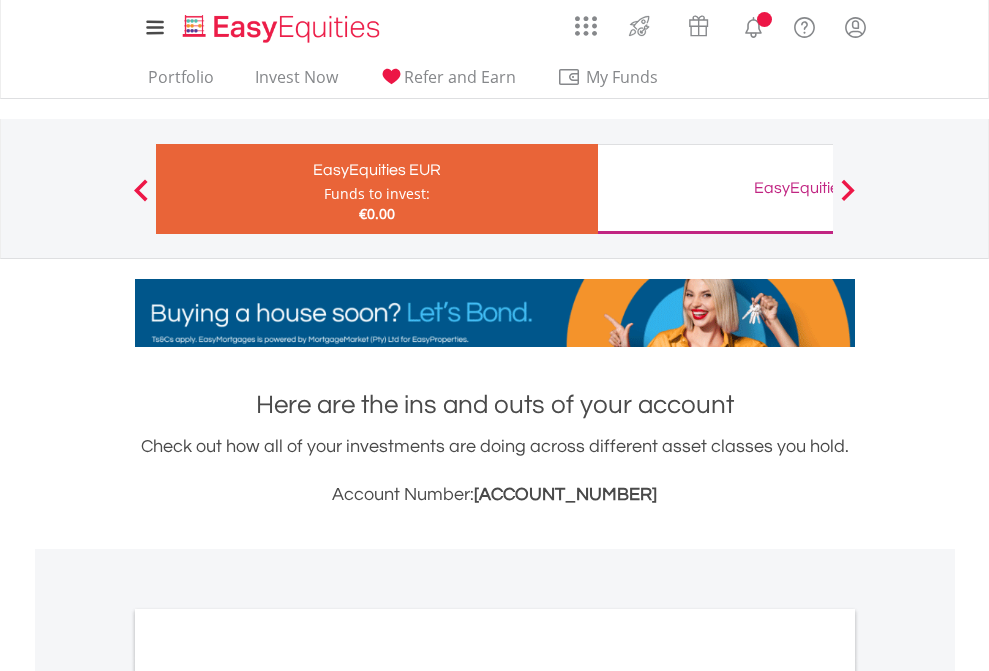 scroll, scrollTop: 0, scrollLeft: 0, axis: both 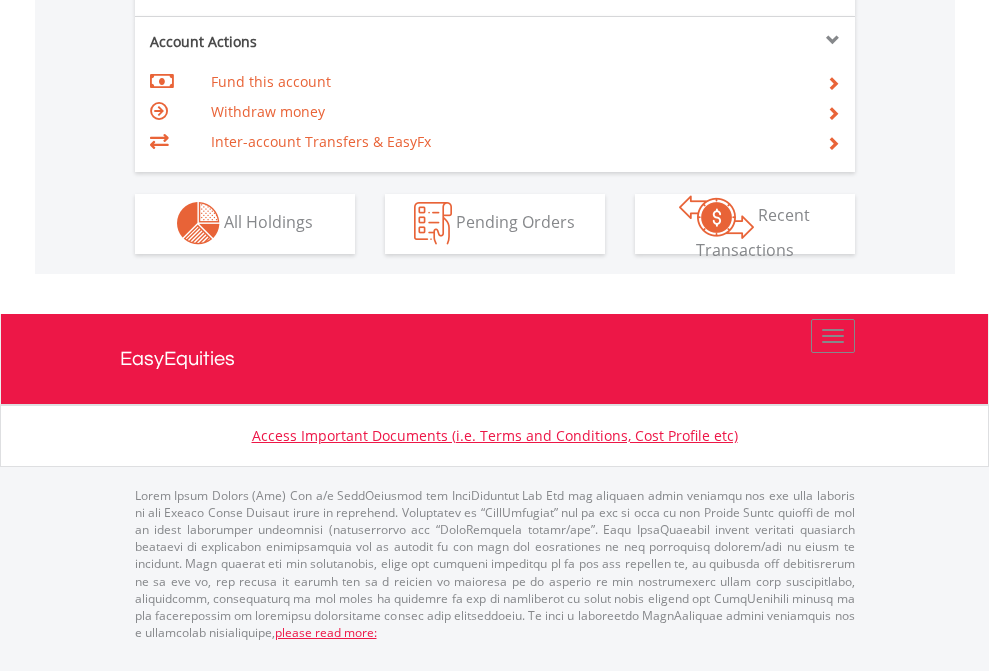 click on "Investment types" at bounding box center (706, -353) 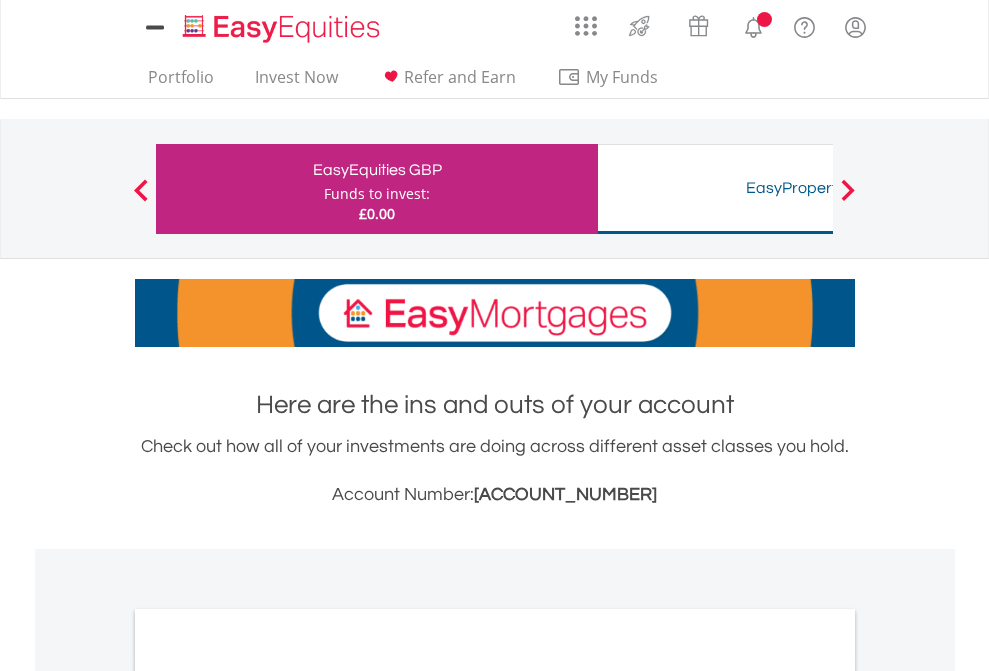 scroll, scrollTop: 0, scrollLeft: 0, axis: both 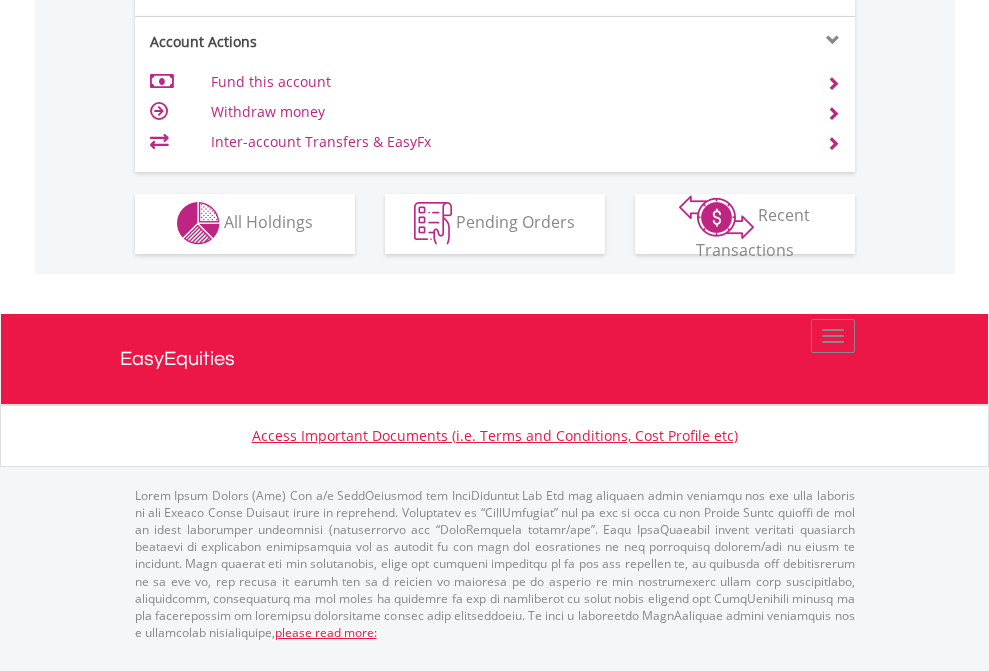 click on "Investment types" at bounding box center (706, -353) 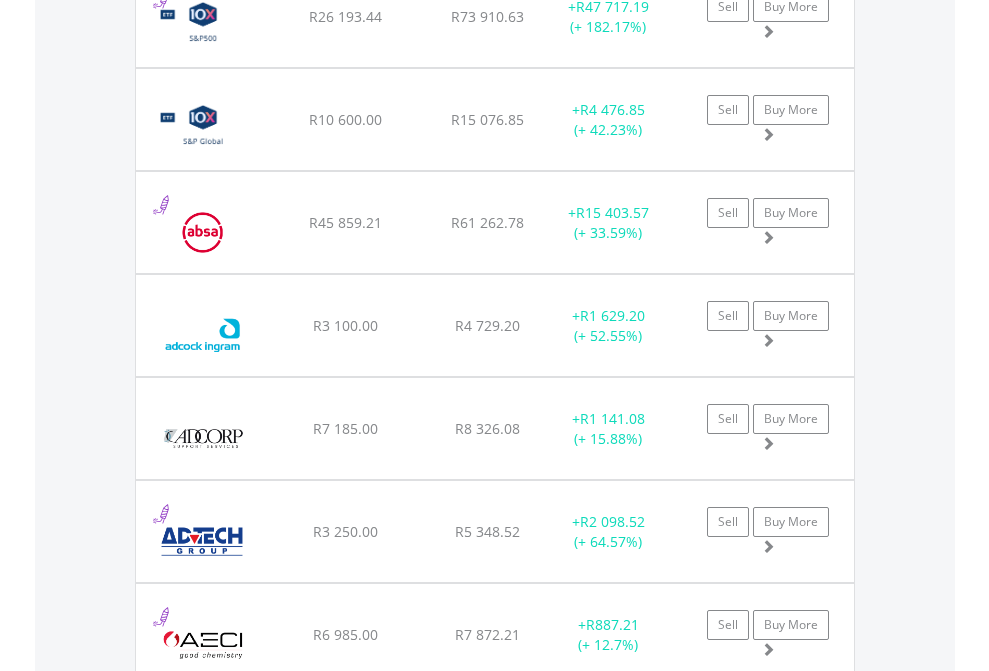 scroll, scrollTop: 2385, scrollLeft: 0, axis: vertical 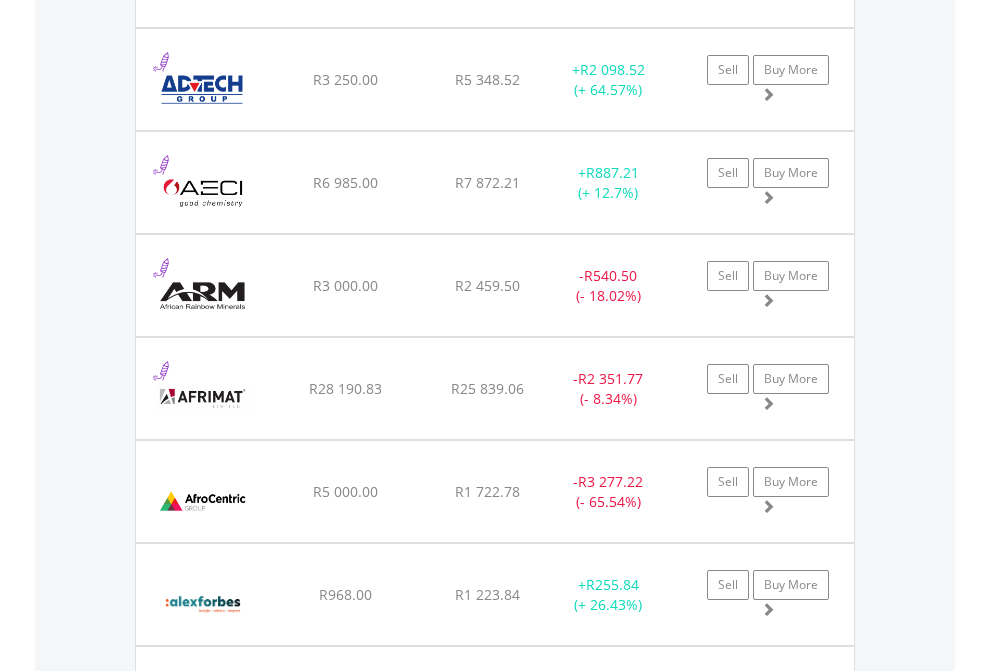 click on "TFSA" at bounding box center [818, -2197] 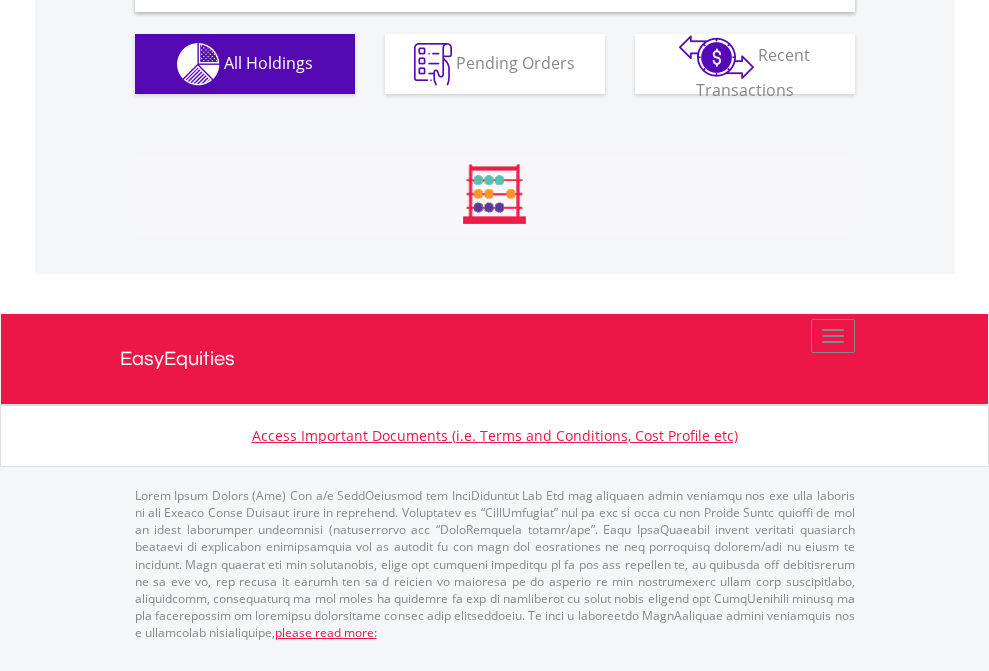 scroll, scrollTop: 1933, scrollLeft: 0, axis: vertical 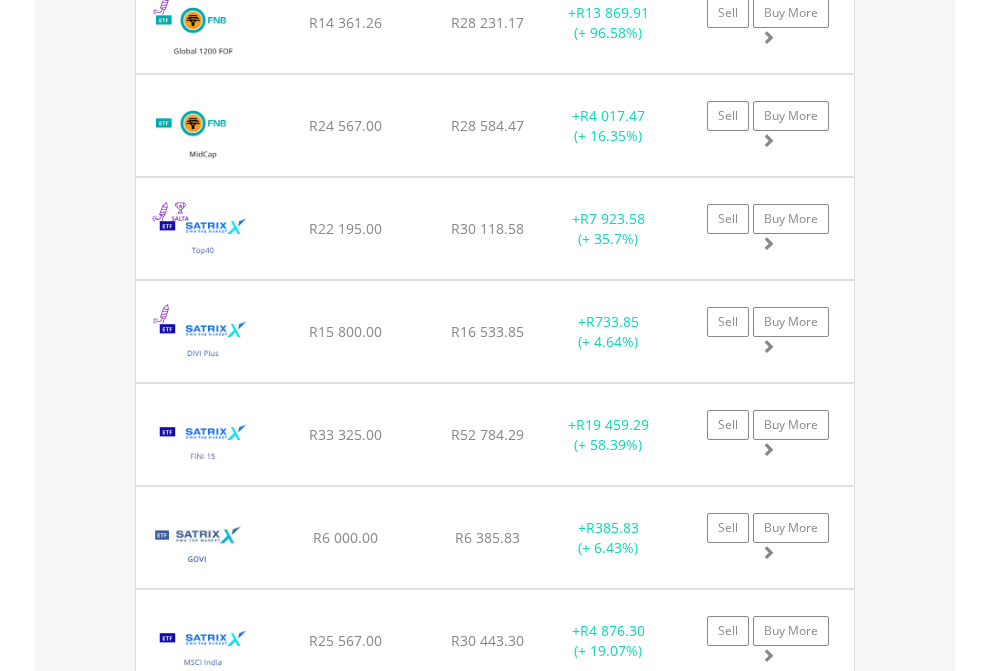 click on "EasyEquities USD" at bounding box center (818, -1745) 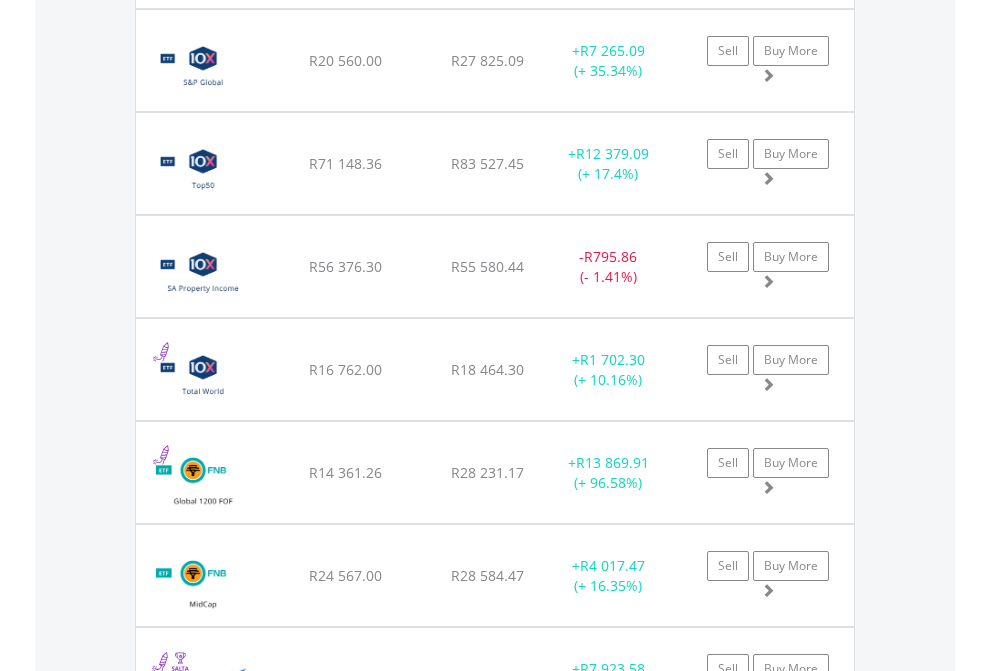 scroll, scrollTop: 144, scrollLeft: 0, axis: vertical 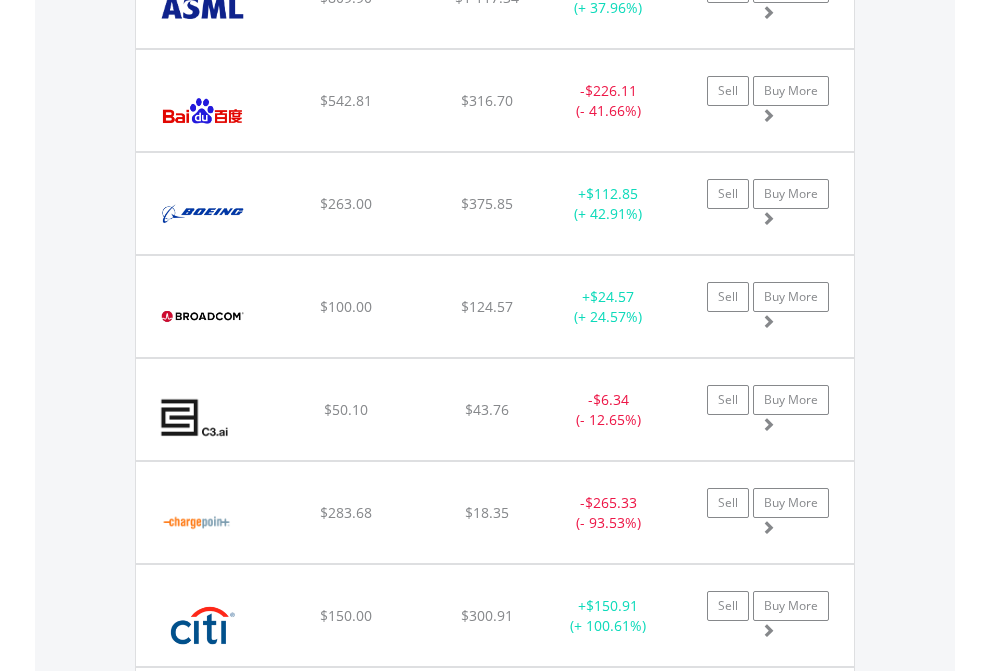 click on "EasyEquities AUD" at bounding box center (818, -2077) 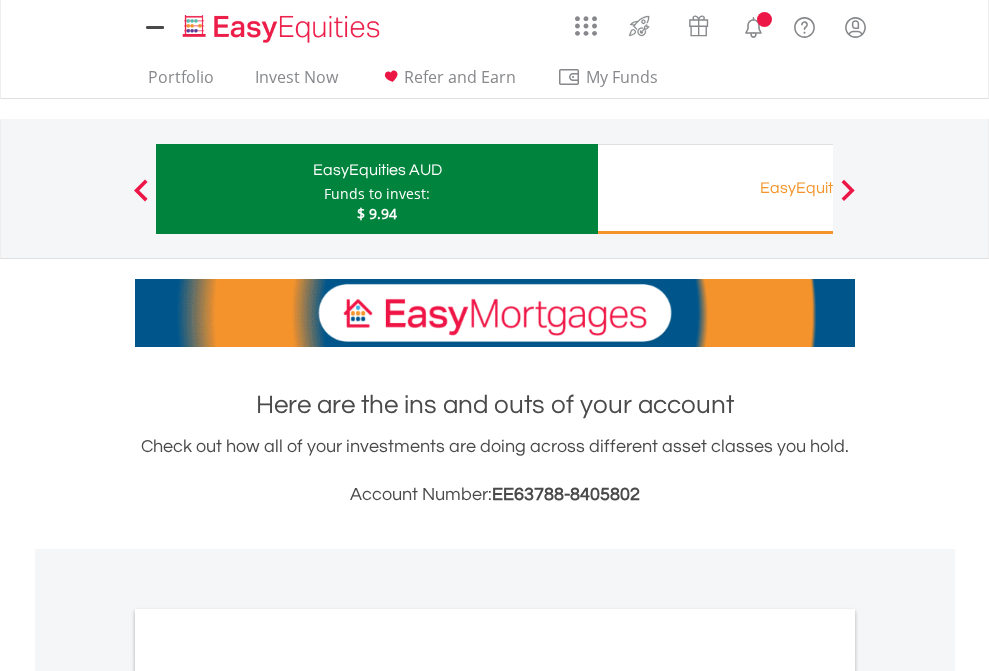 scroll, scrollTop: 1202, scrollLeft: 0, axis: vertical 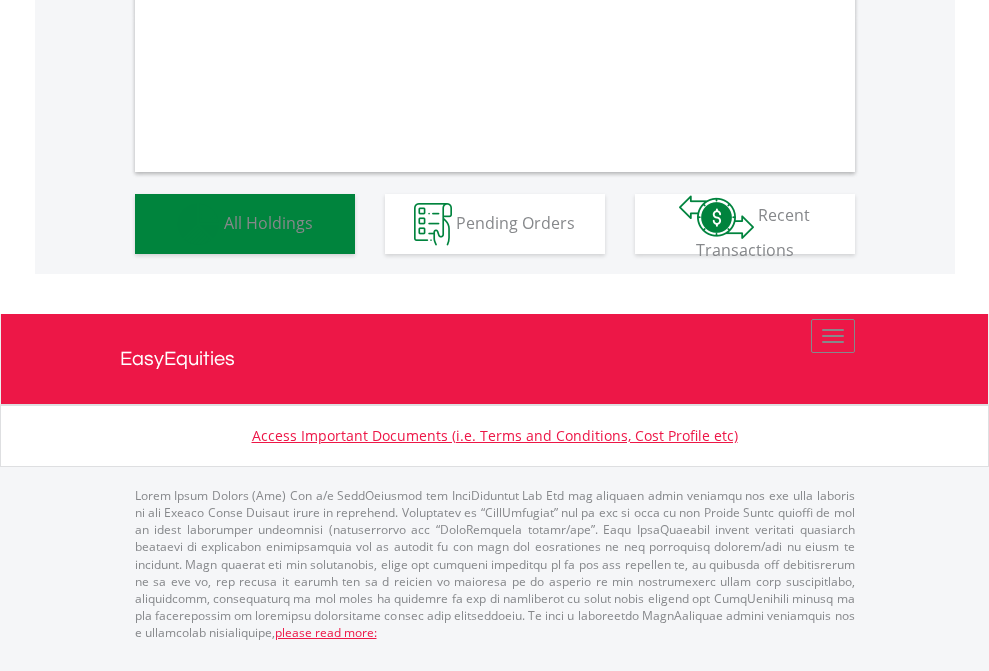 click on "All Holdings" at bounding box center [268, 222] 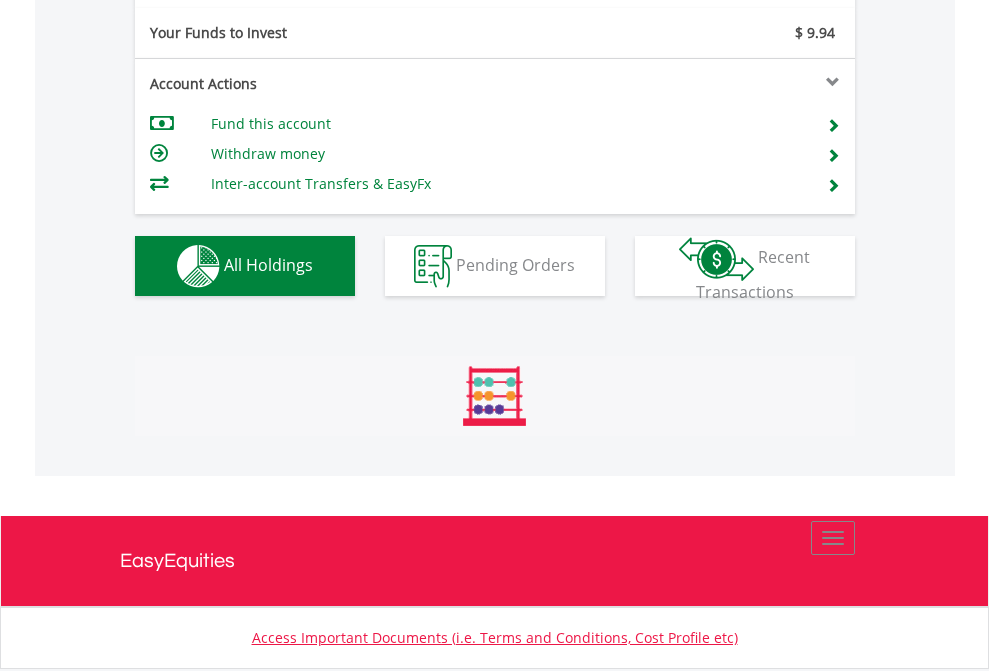 scroll, scrollTop: 999808, scrollLeft: 999687, axis: both 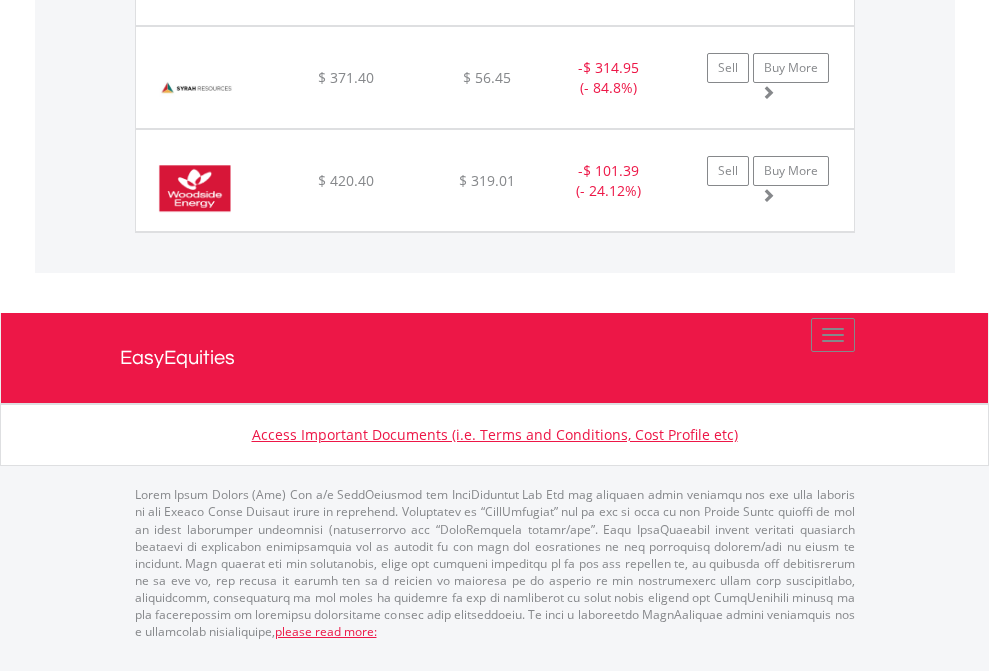 click on "EasyEquities RA" at bounding box center [818, -1854] 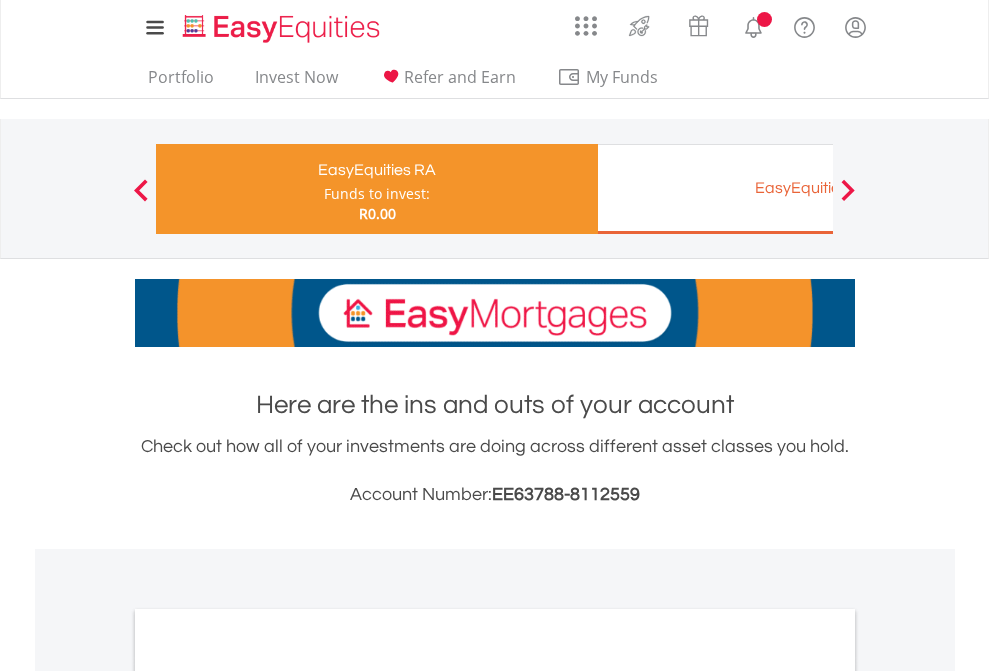 scroll, scrollTop: 0, scrollLeft: 0, axis: both 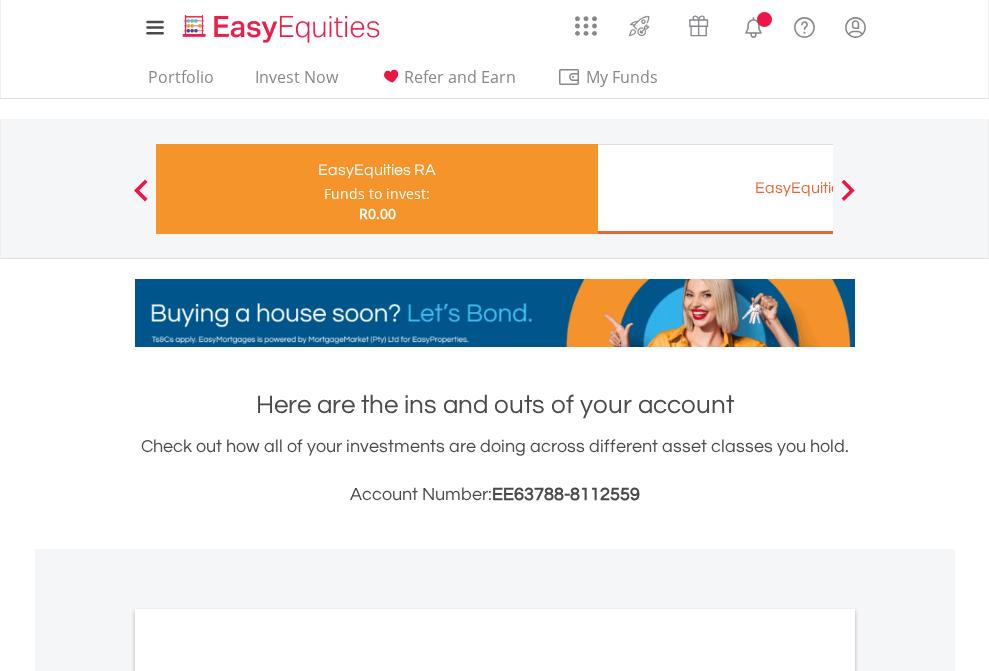 click on "All Holdings" at bounding box center (268, 1066) 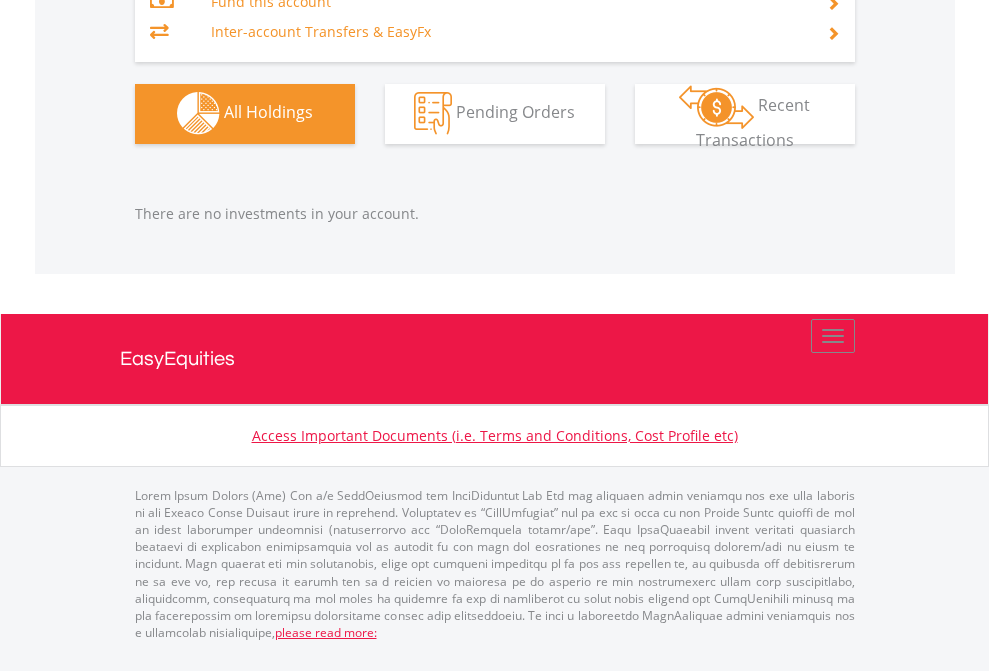 scroll, scrollTop: 2097, scrollLeft: 0, axis: vertical 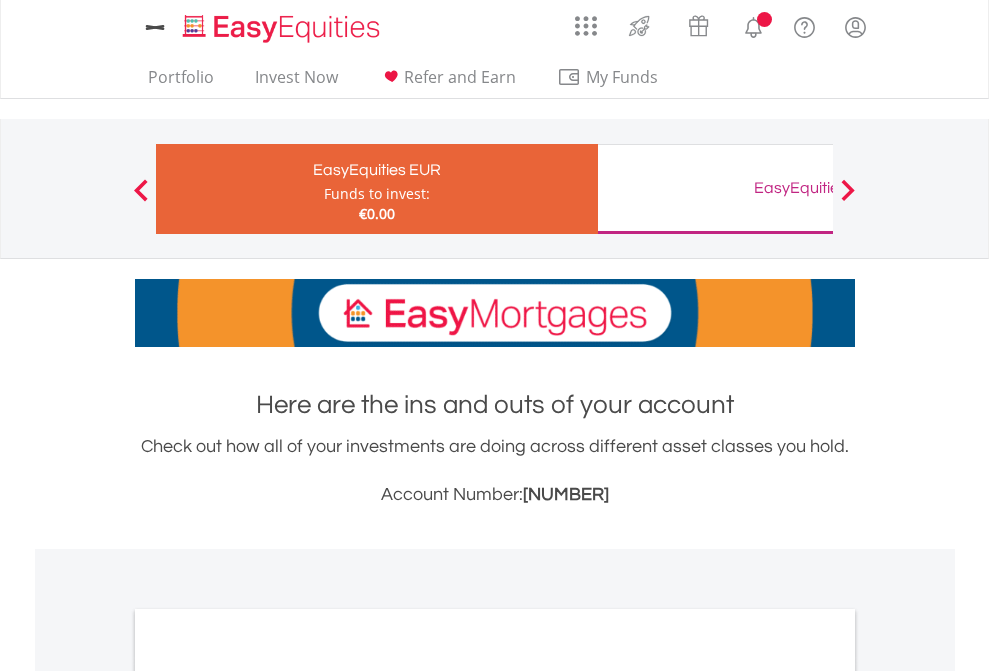 click on "All Holdings" at bounding box center [268, 1096] 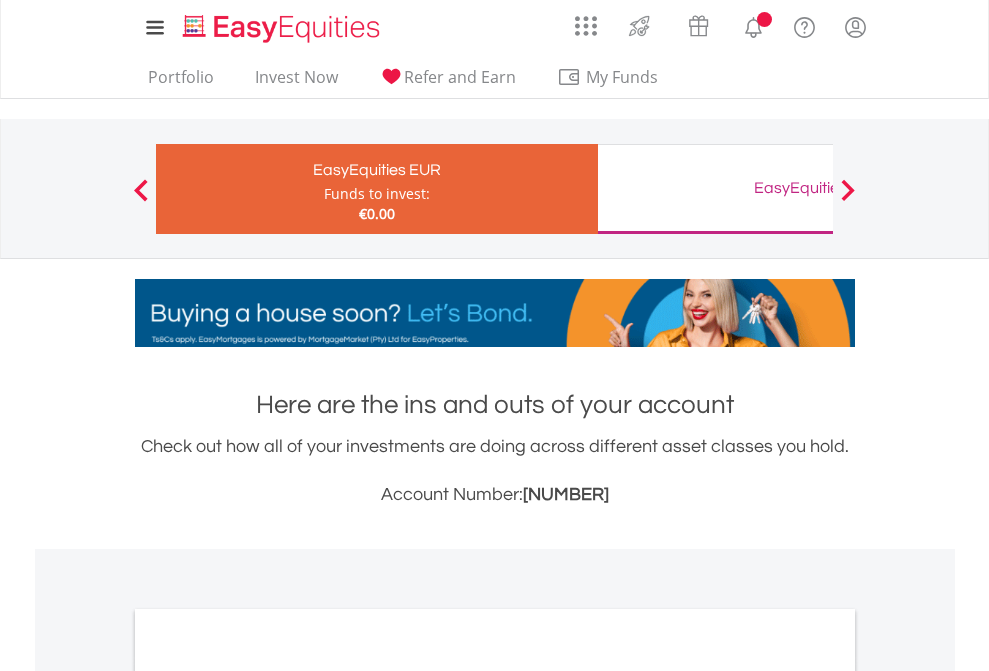 scroll, scrollTop: 1202, scrollLeft: 0, axis: vertical 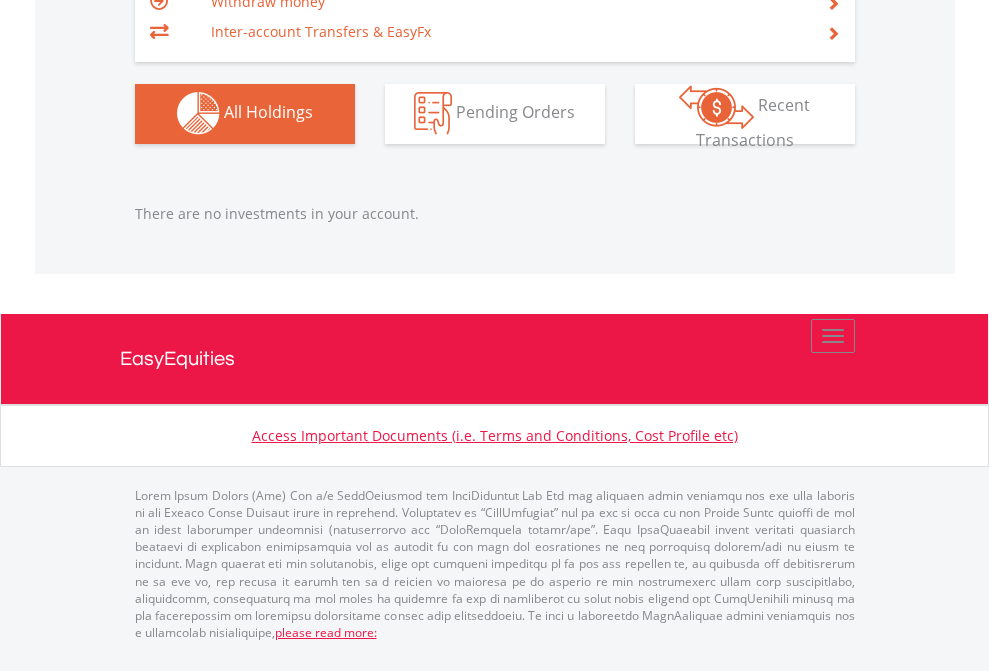 click on "EasyEquities GBP" at bounding box center [818, -1142] 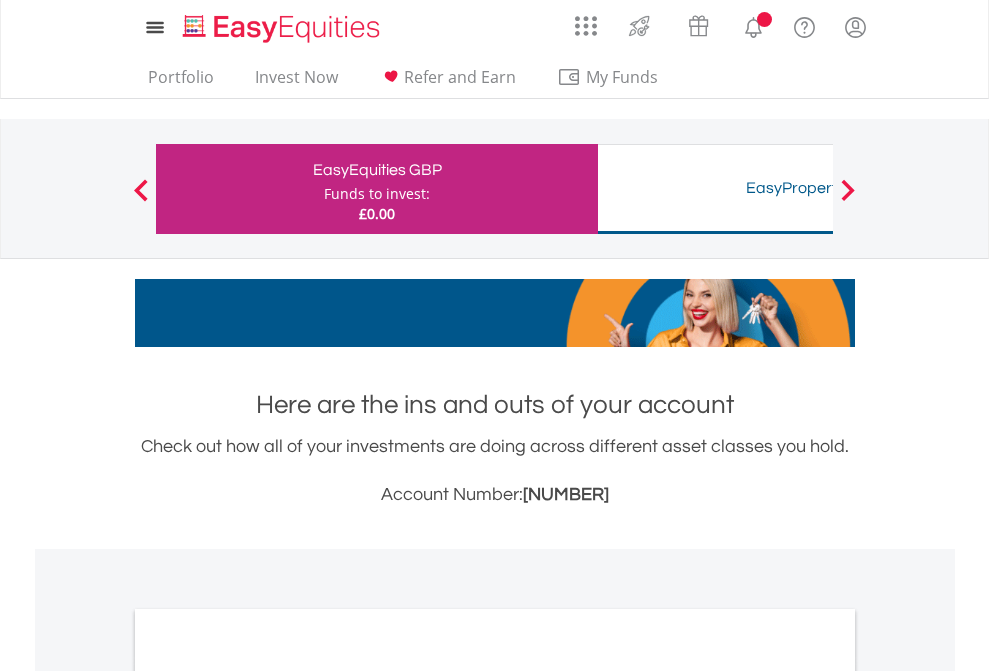 scroll, scrollTop: 1202, scrollLeft: 0, axis: vertical 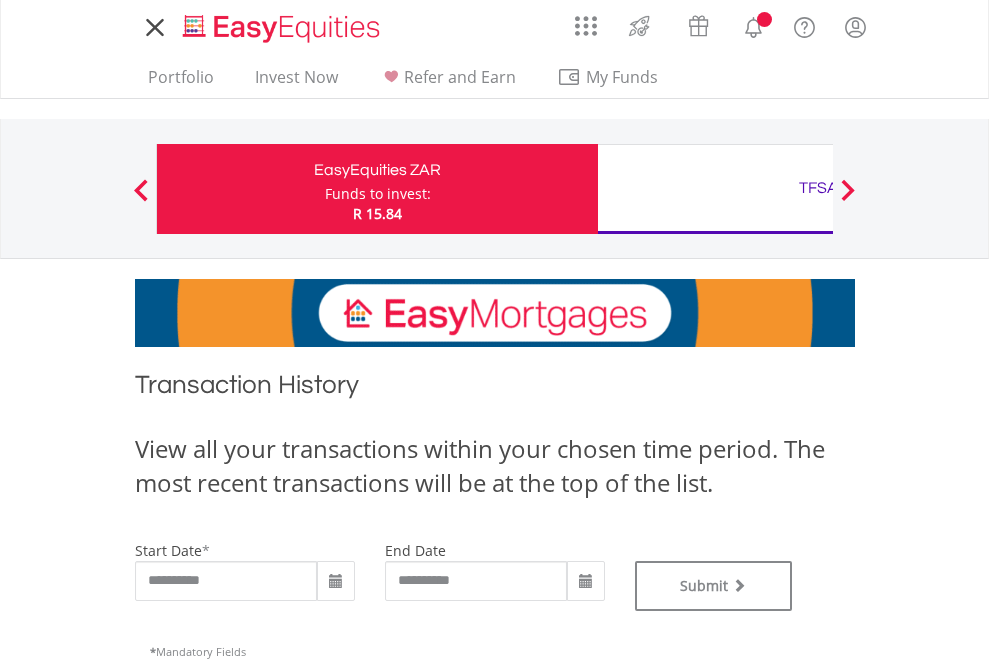 type on "**********" 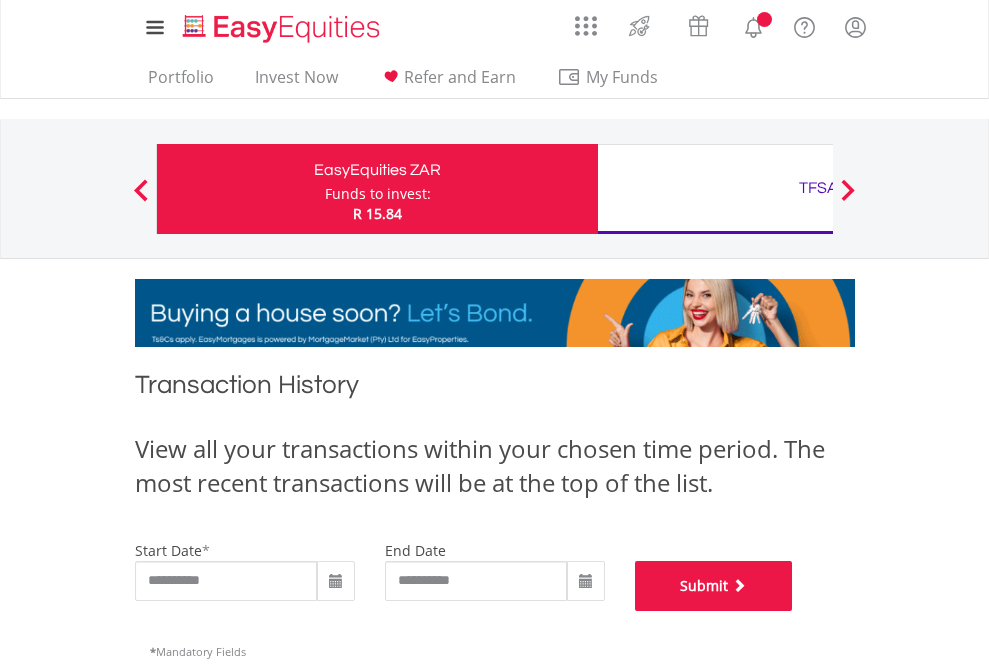 click on "Submit" at bounding box center (714, 586) 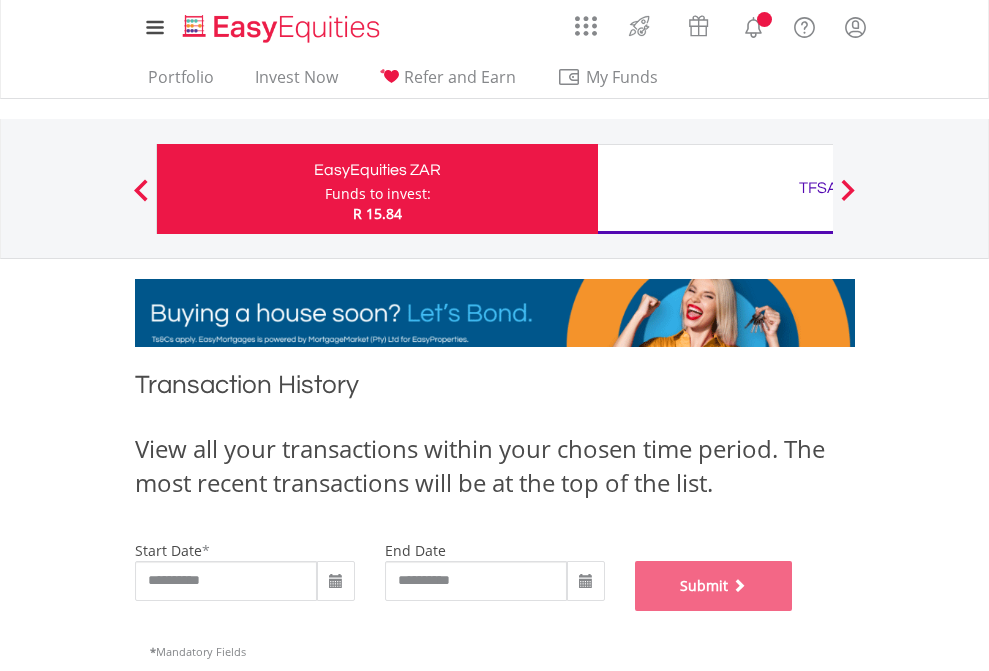 scroll, scrollTop: 811, scrollLeft: 0, axis: vertical 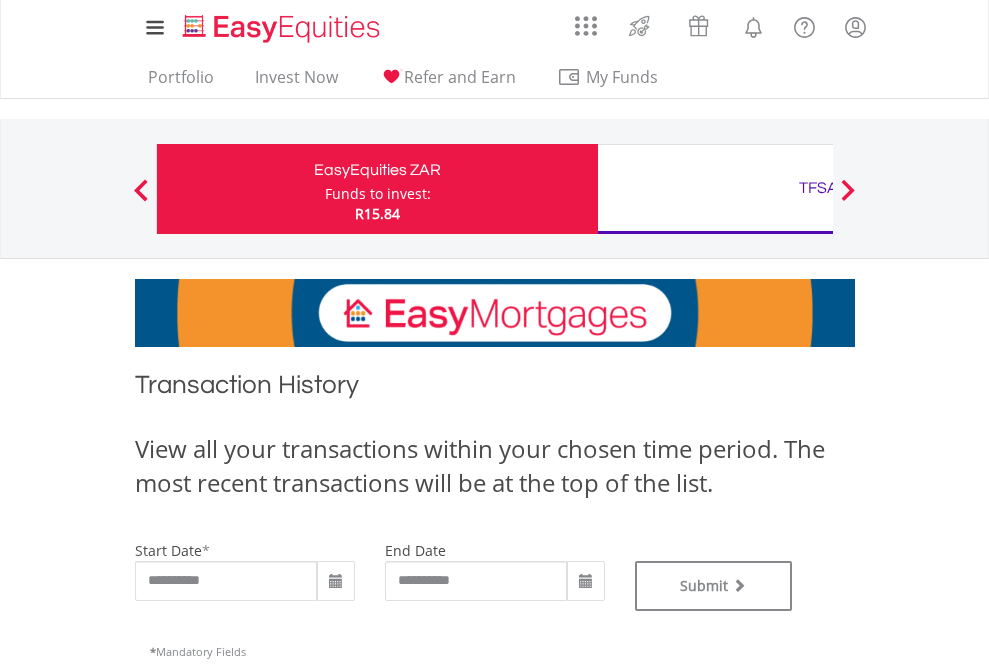 click on "TFSA" at bounding box center (818, 188) 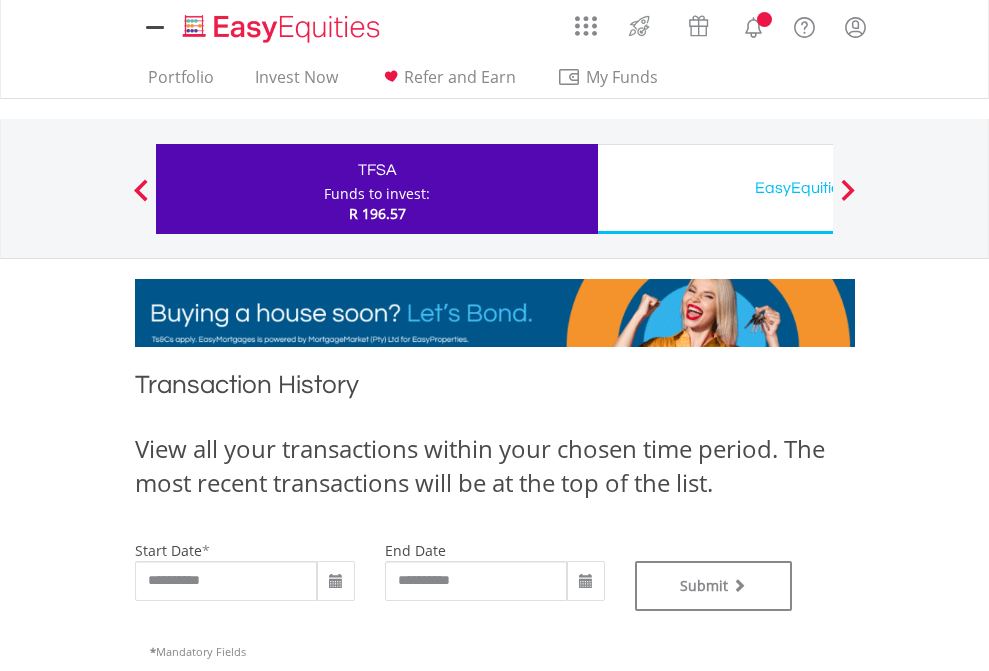 scroll, scrollTop: 0, scrollLeft: 0, axis: both 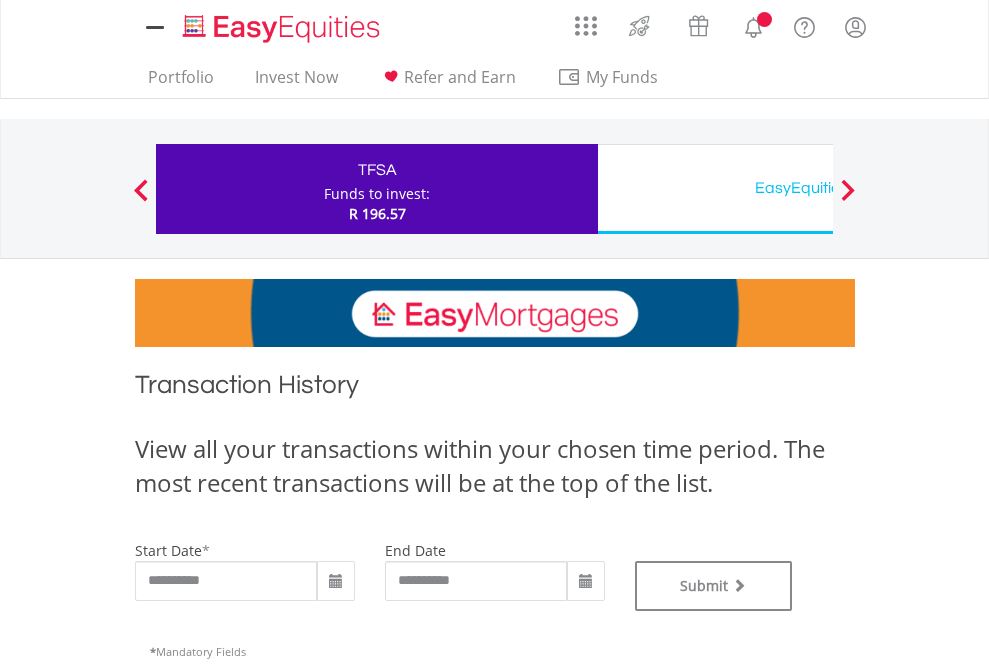 type on "**********" 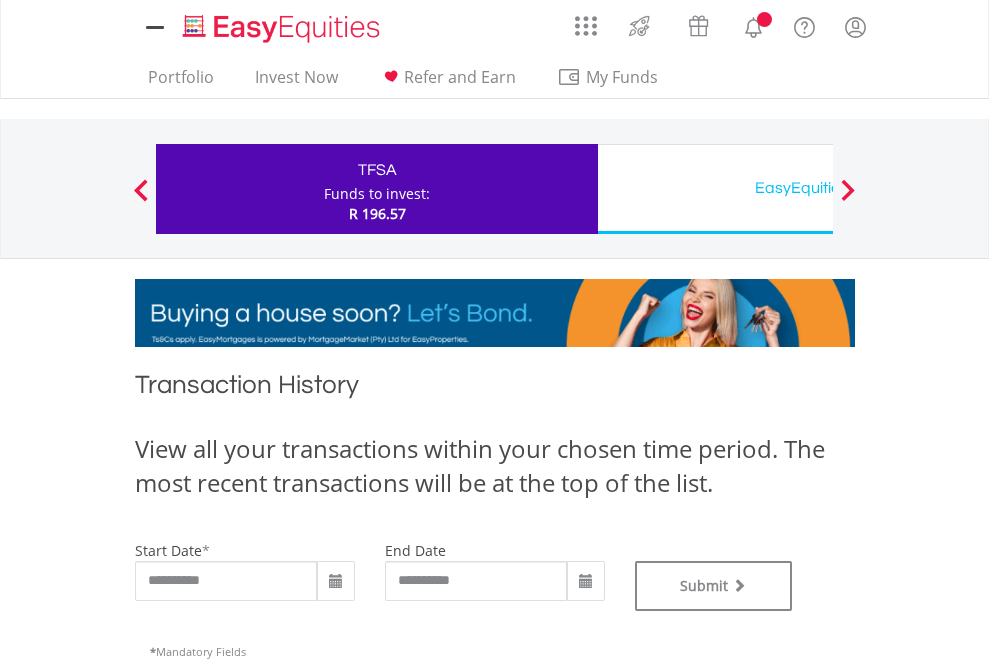 type on "**********" 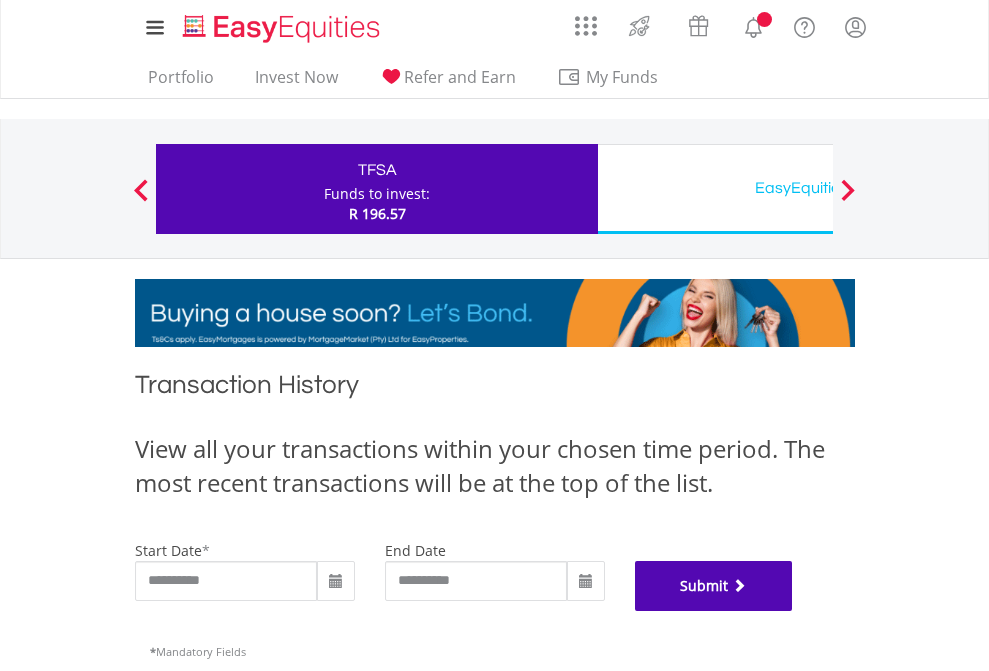 click on "Submit" at bounding box center (714, 586) 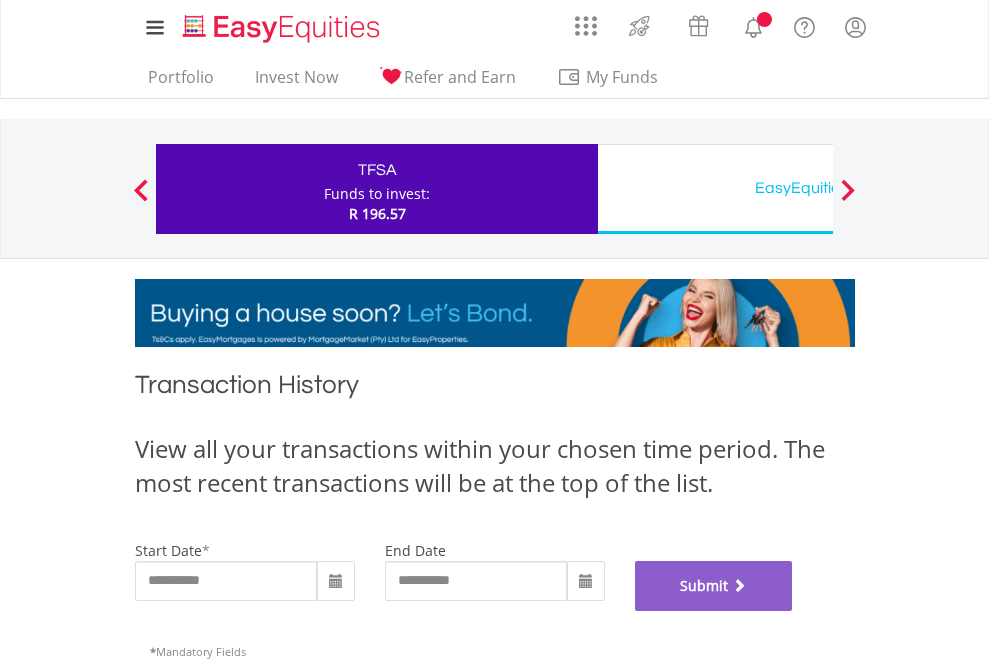 scroll, scrollTop: 811, scrollLeft: 0, axis: vertical 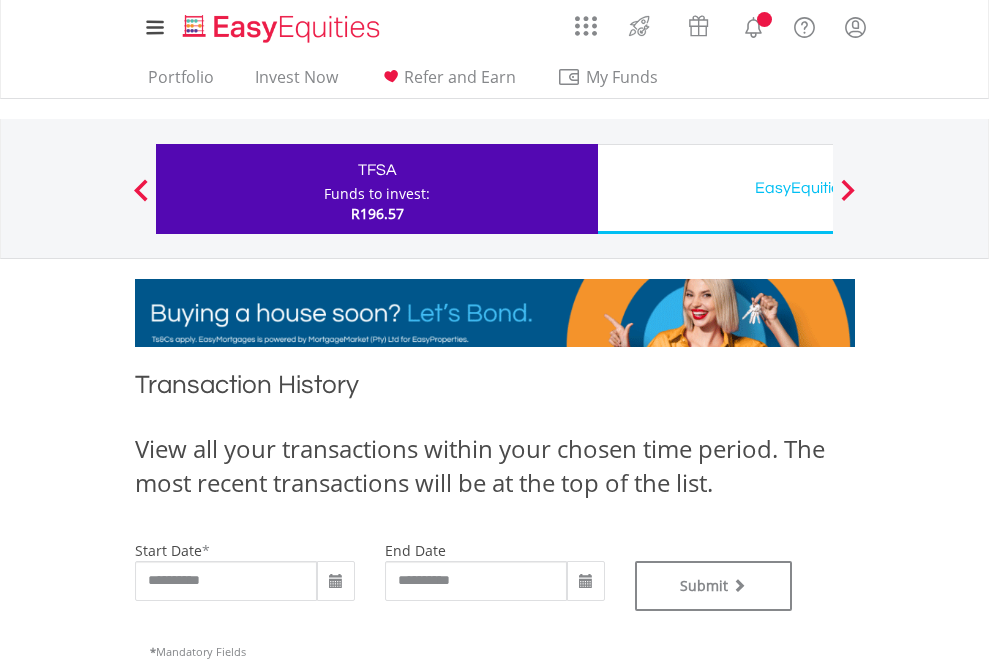 click on "EasyEquities USD" at bounding box center (818, 188) 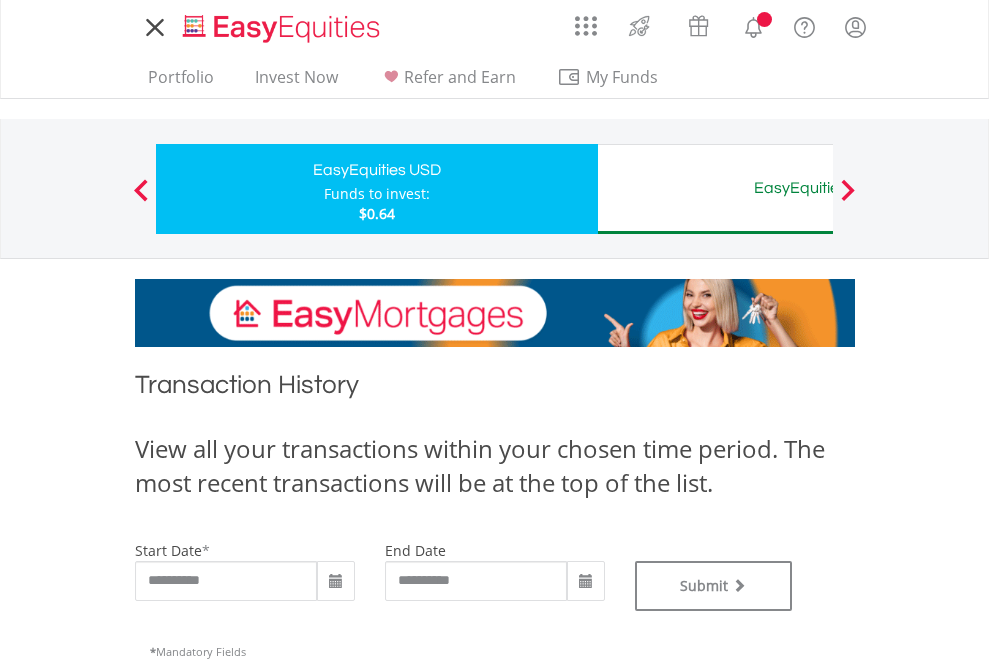 scroll, scrollTop: 0, scrollLeft: 0, axis: both 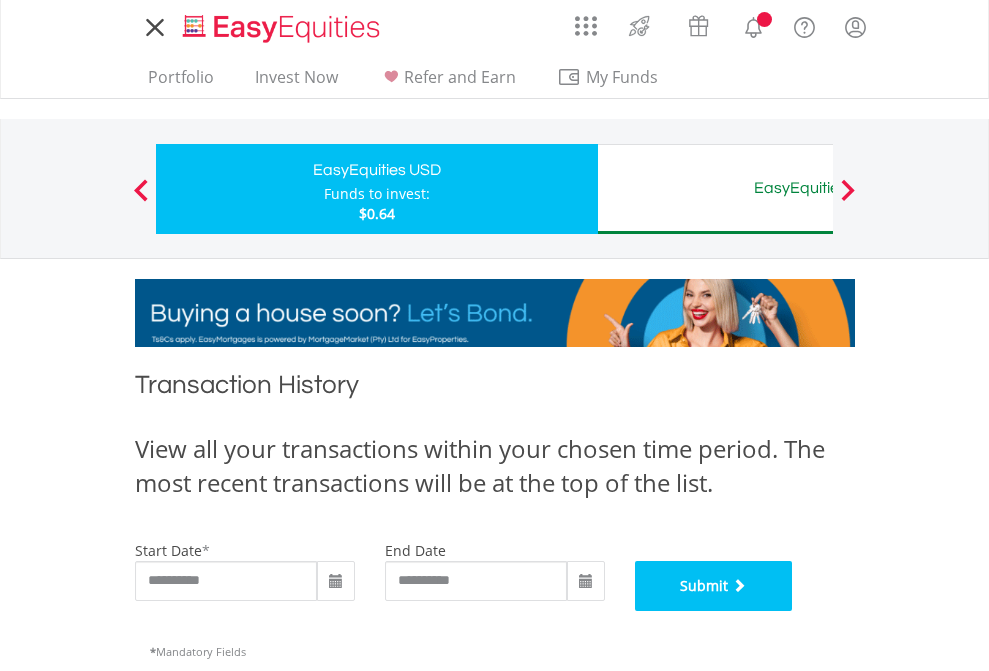 click on "Submit" at bounding box center [714, 586] 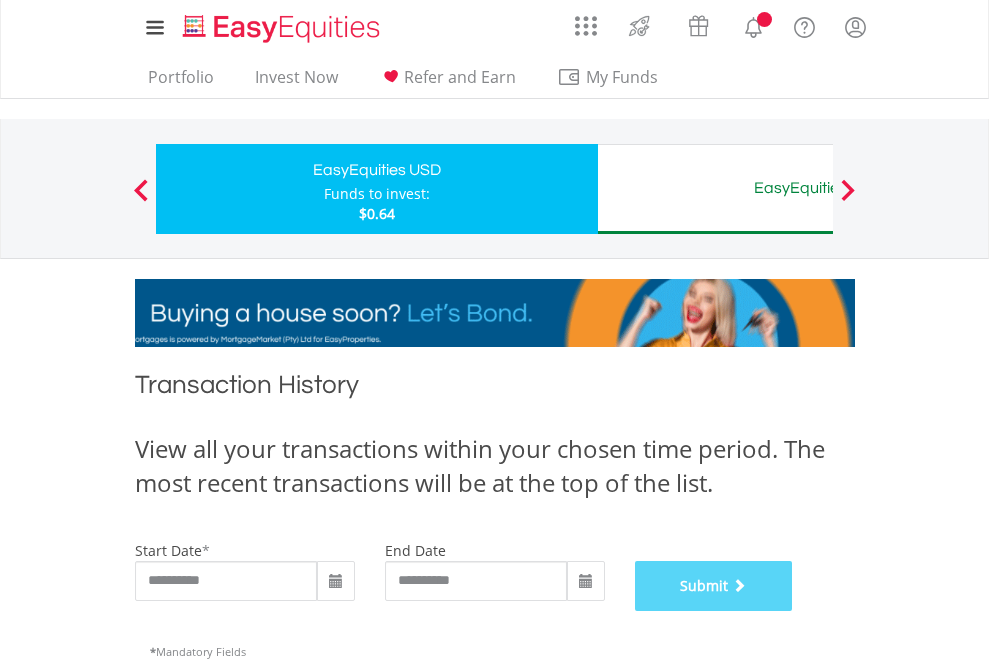 scroll, scrollTop: 811, scrollLeft: 0, axis: vertical 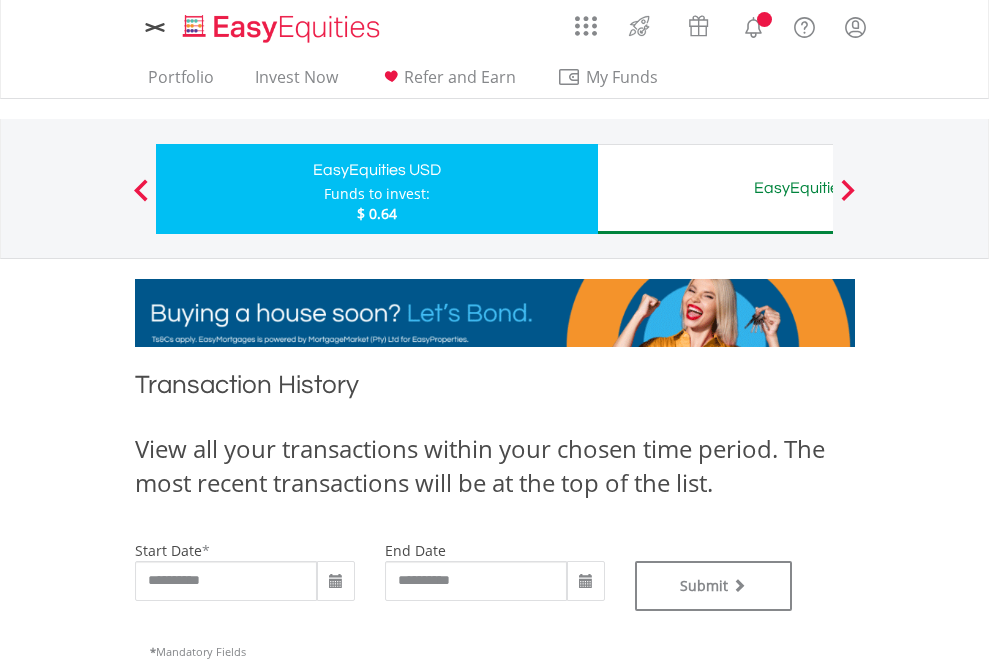 click on "EasyEquities AUD" at bounding box center [818, 188] 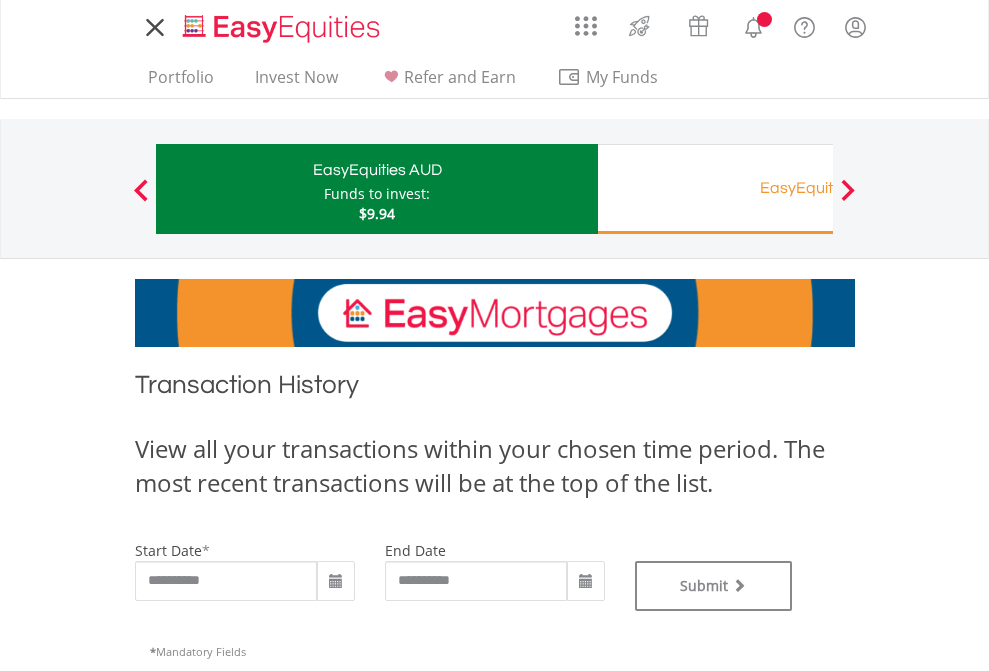 scroll, scrollTop: 0, scrollLeft: 0, axis: both 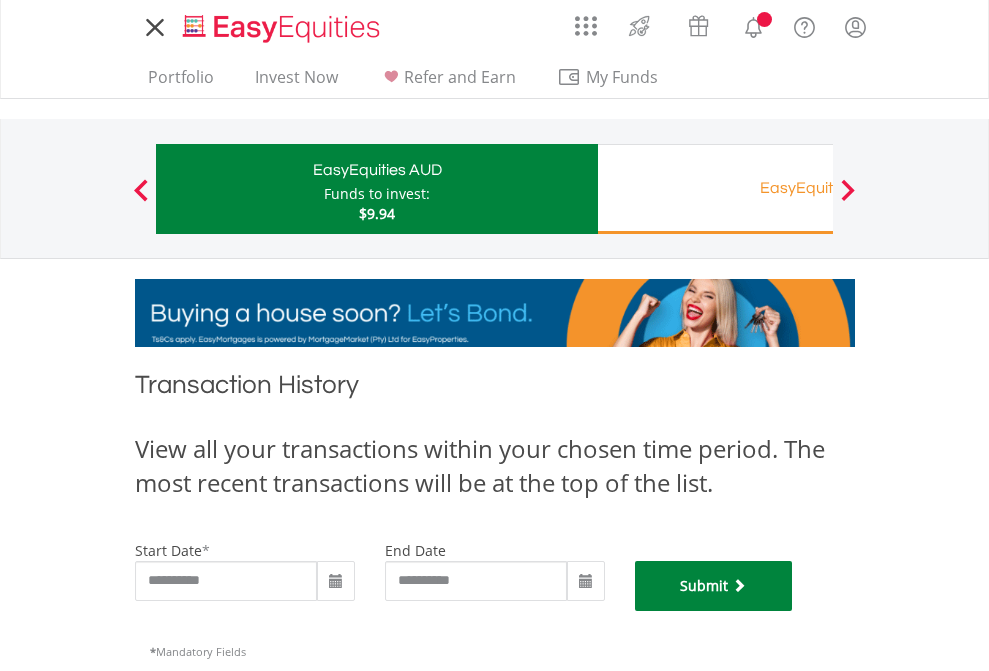 click on "Submit" at bounding box center [714, 586] 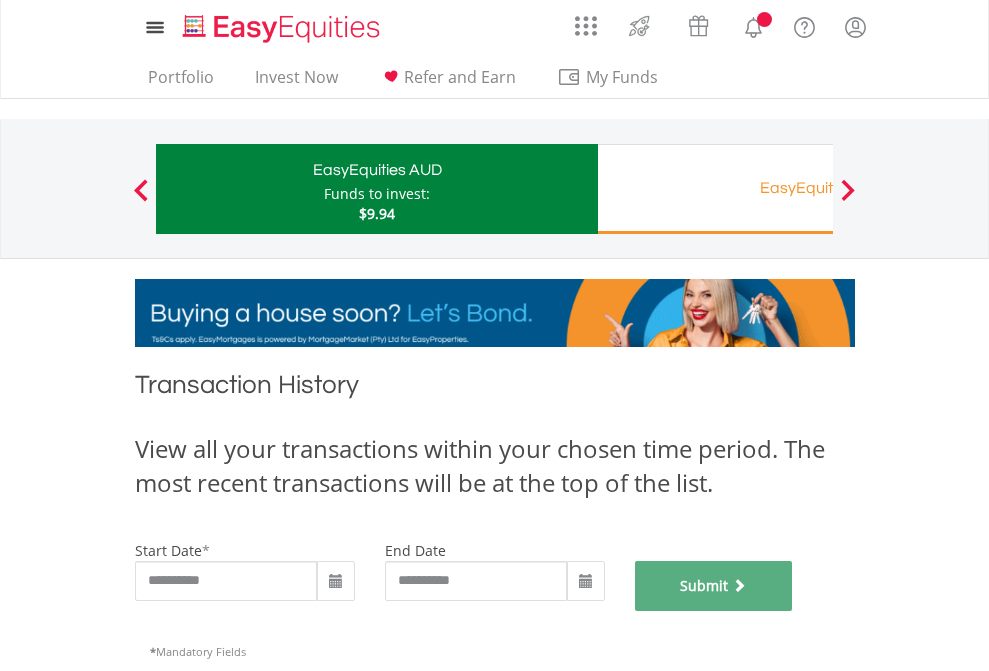 scroll, scrollTop: 811, scrollLeft: 0, axis: vertical 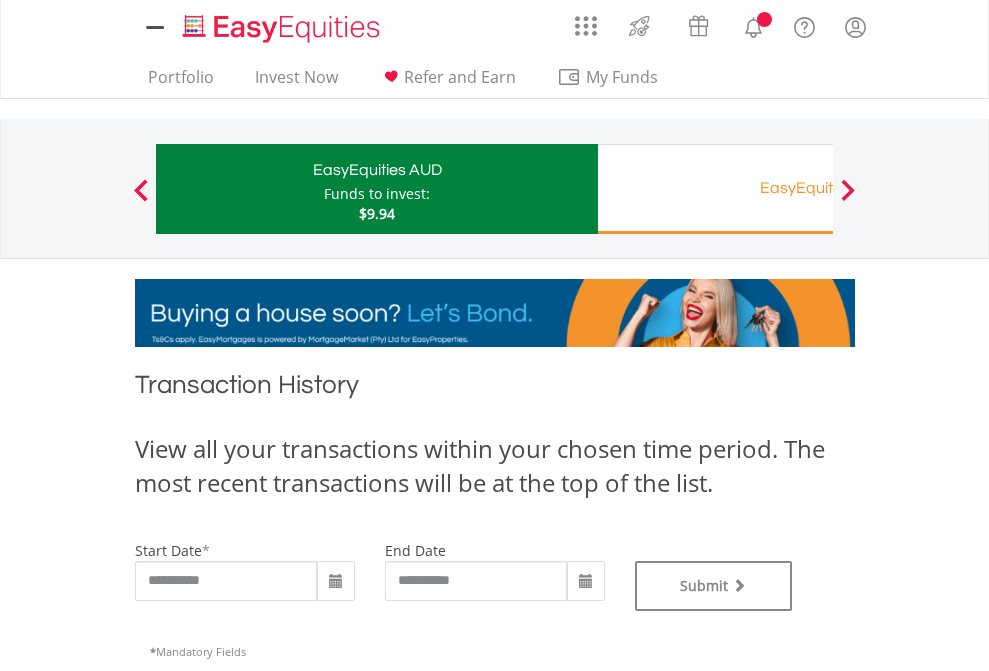 click on "EasyEquities RA" at bounding box center (818, 188) 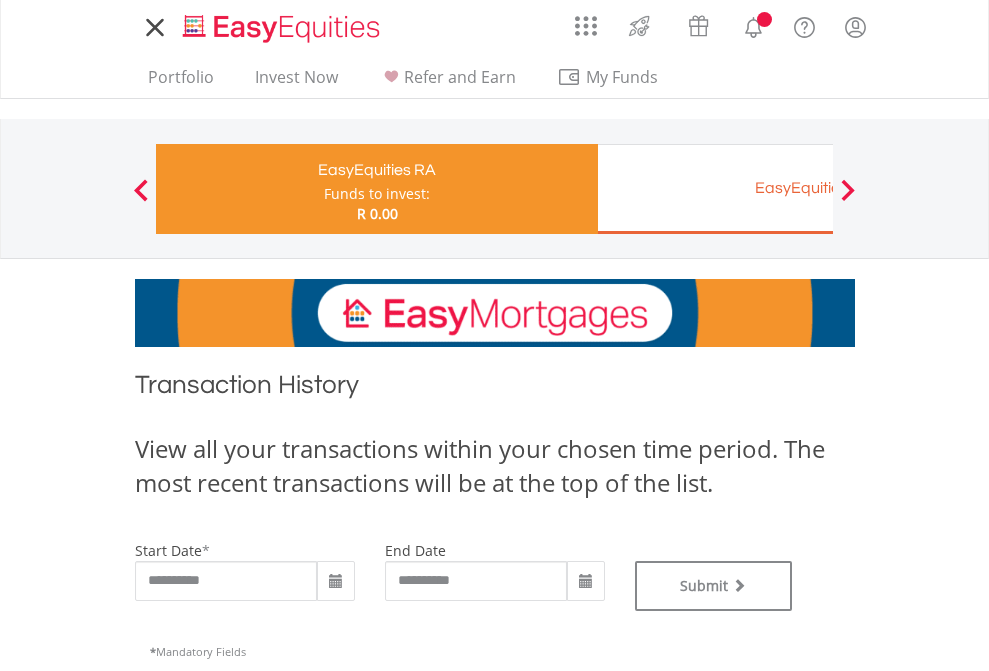 scroll, scrollTop: 0, scrollLeft: 0, axis: both 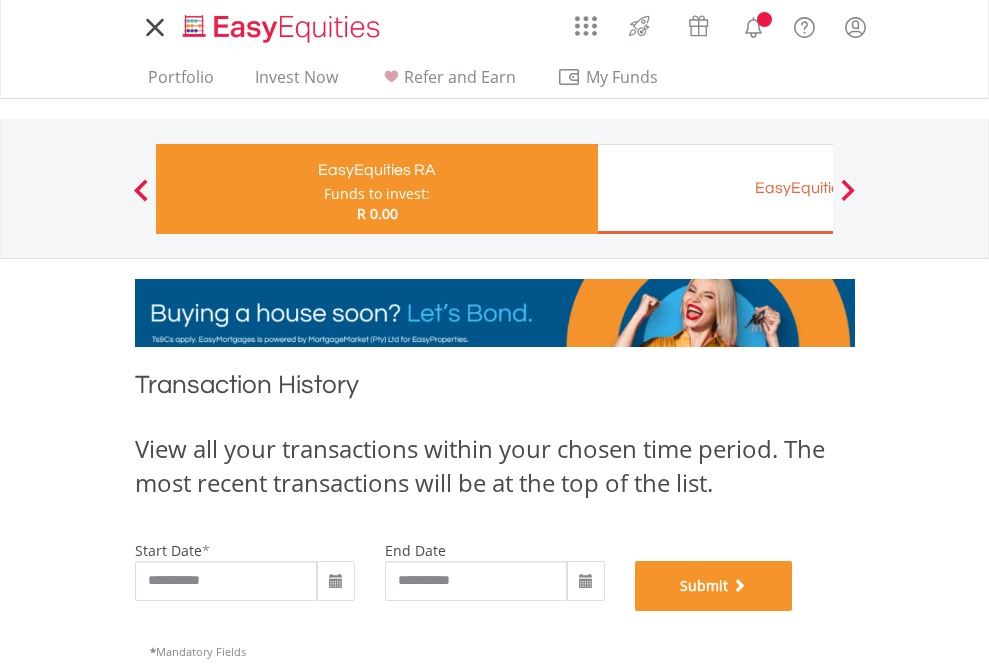 click on "Submit" at bounding box center (714, 586) 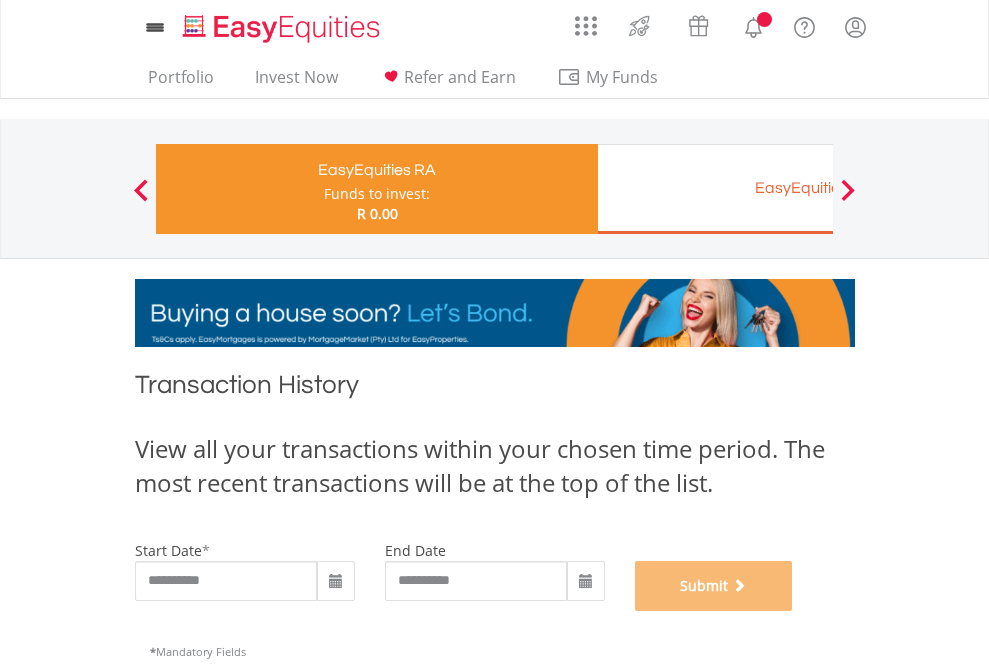 scroll, scrollTop: 811, scrollLeft: 0, axis: vertical 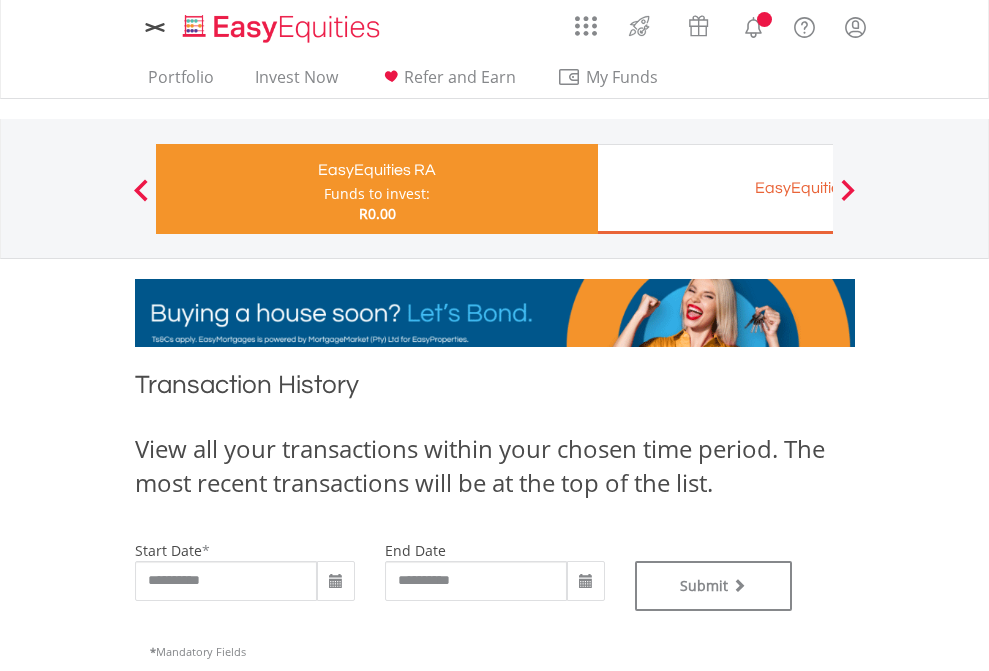 click on "EasyEquities EUR" at bounding box center (818, 188) 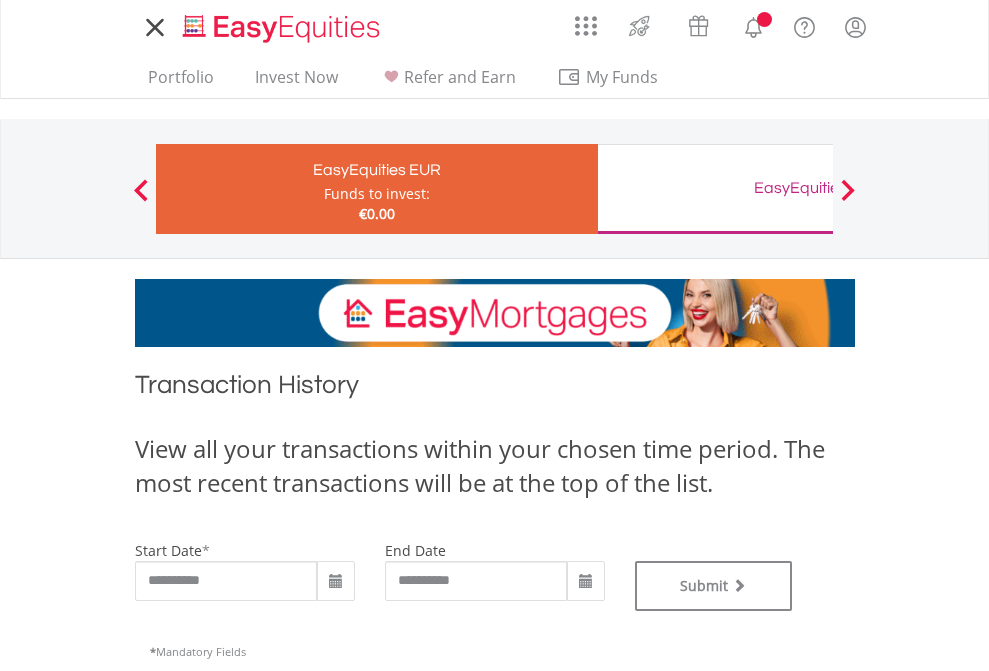 scroll, scrollTop: 0, scrollLeft: 0, axis: both 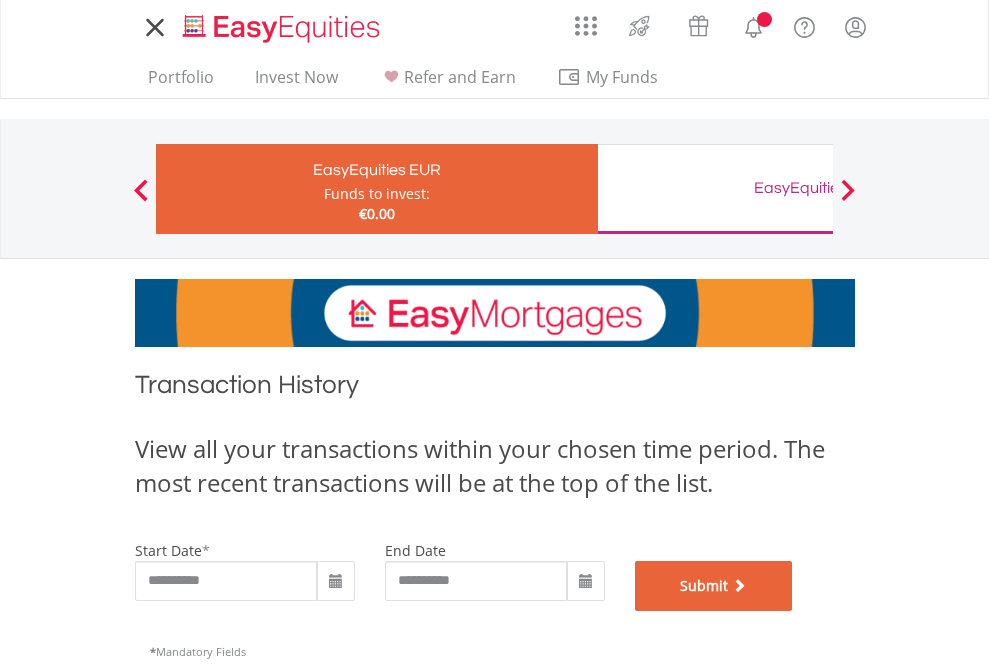 click on "Submit" at bounding box center [714, 586] 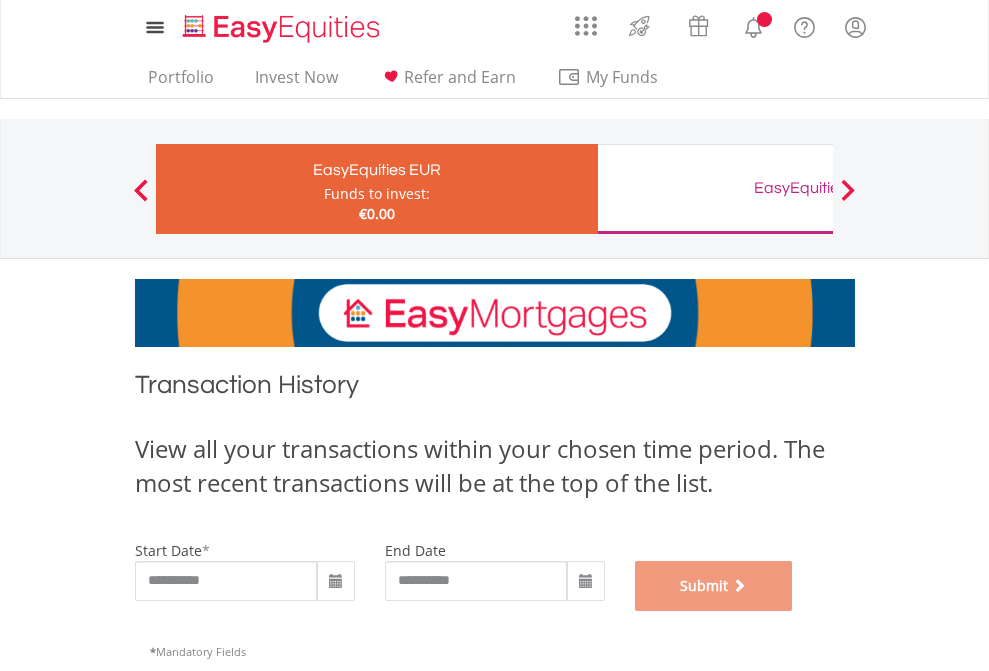 scroll, scrollTop: 811, scrollLeft: 0, axis: vertical 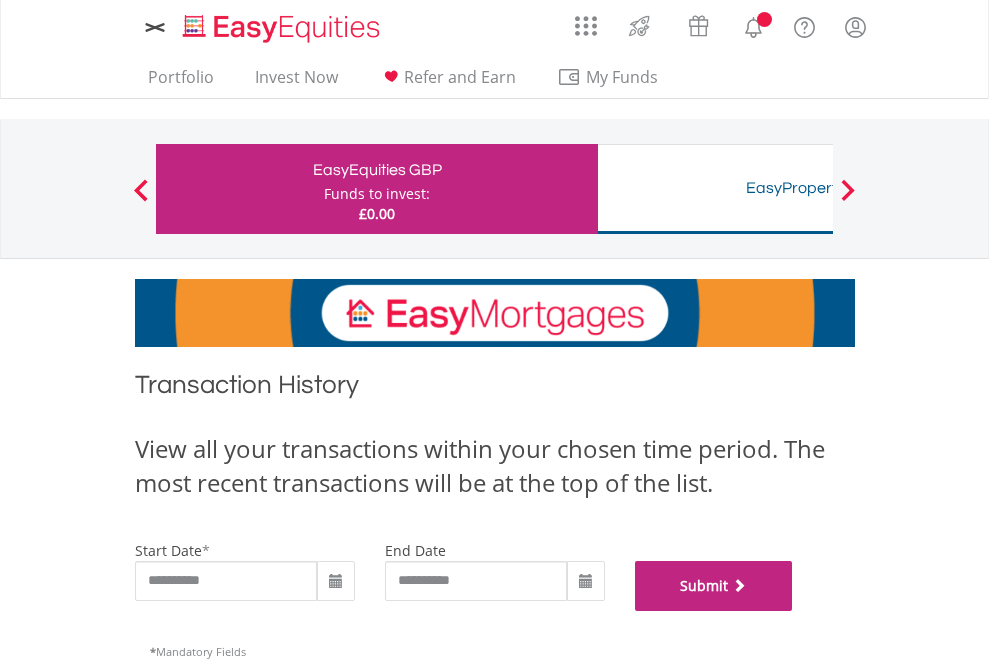 click on "Submit" at bounding box center (714, 586) 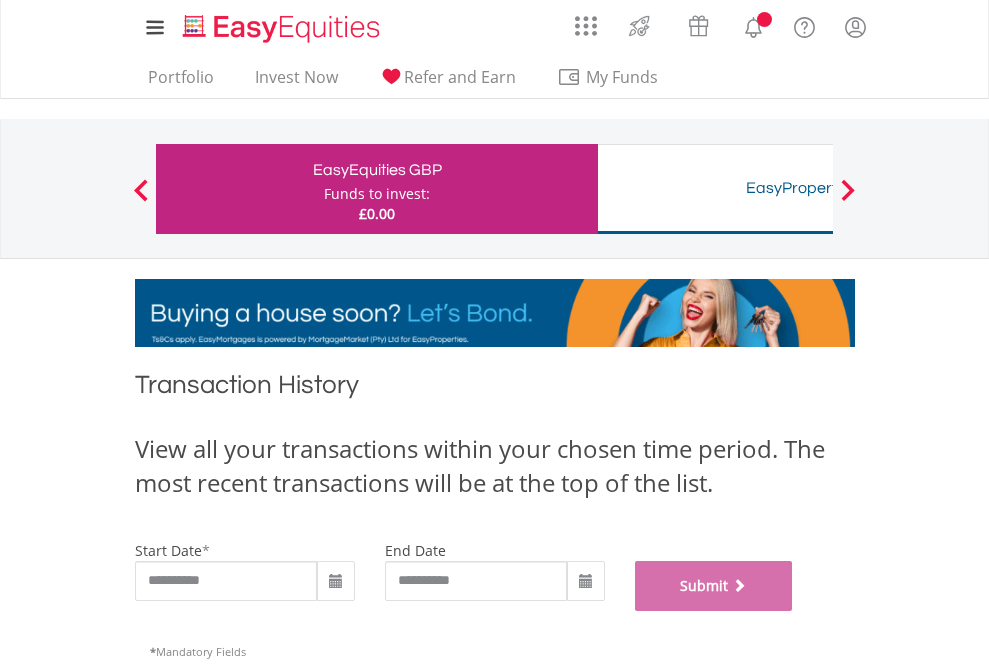 scroll, scrollTop: 811, scrollLeft: 0, axis: vertical 